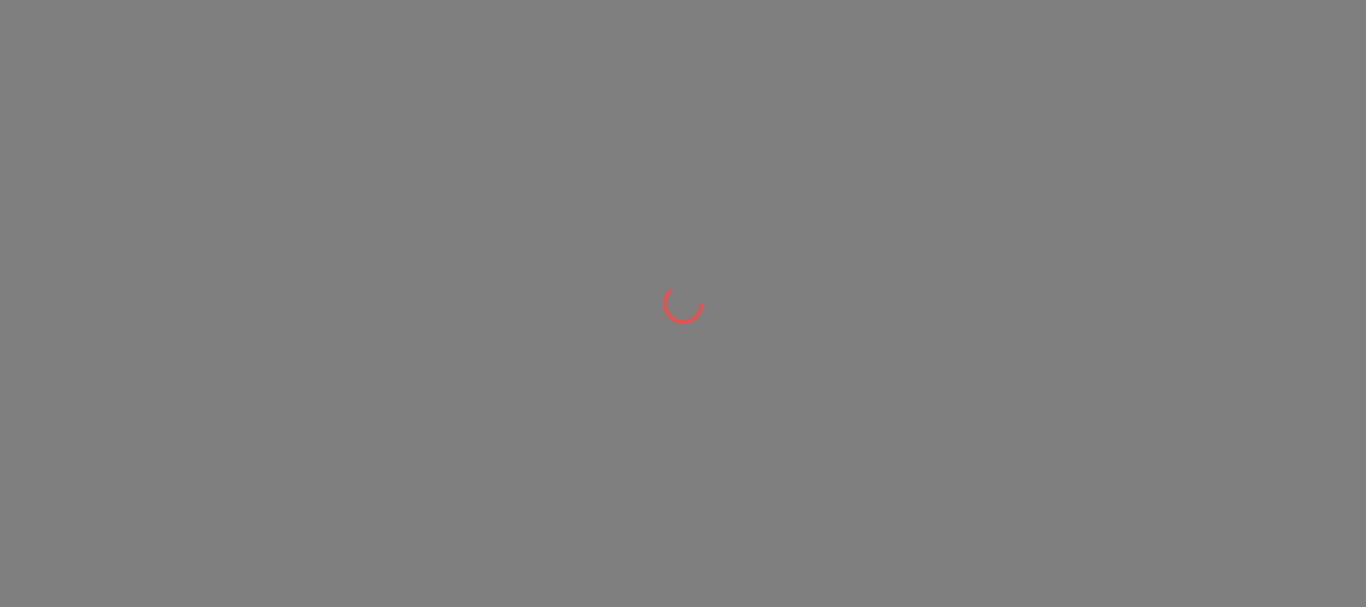 scroll, scrollTop: 0, scrollLeft: 0, axis: both 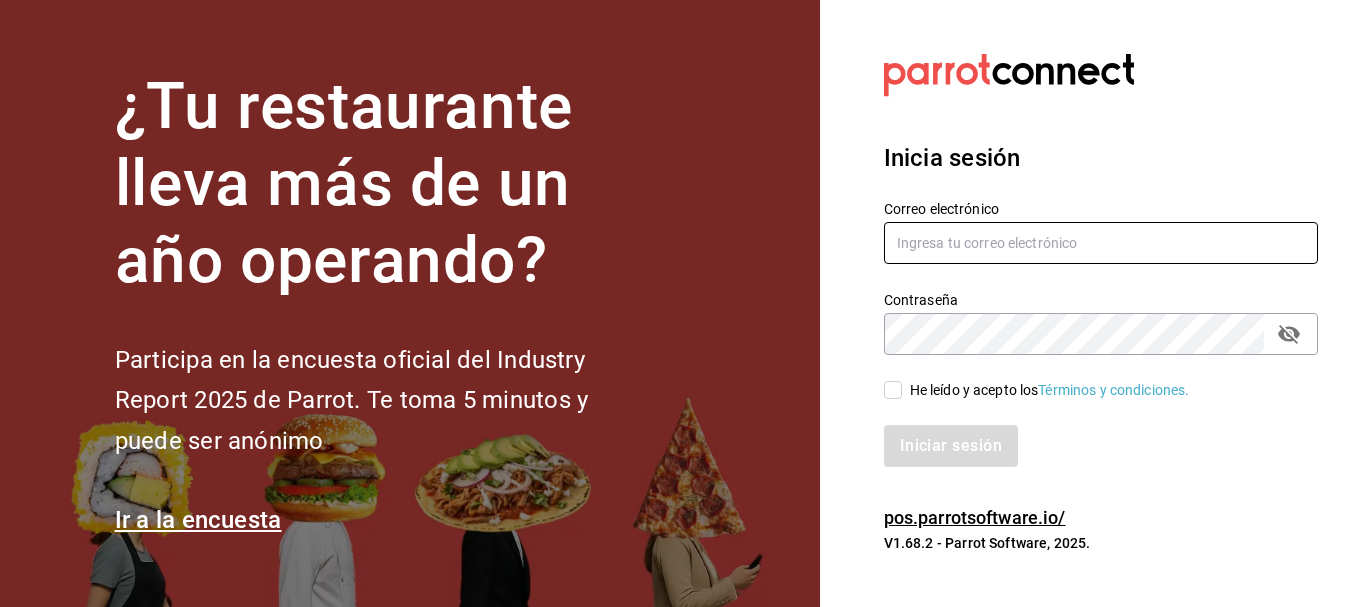 type on "edi_tiger_97@hotmail.com" 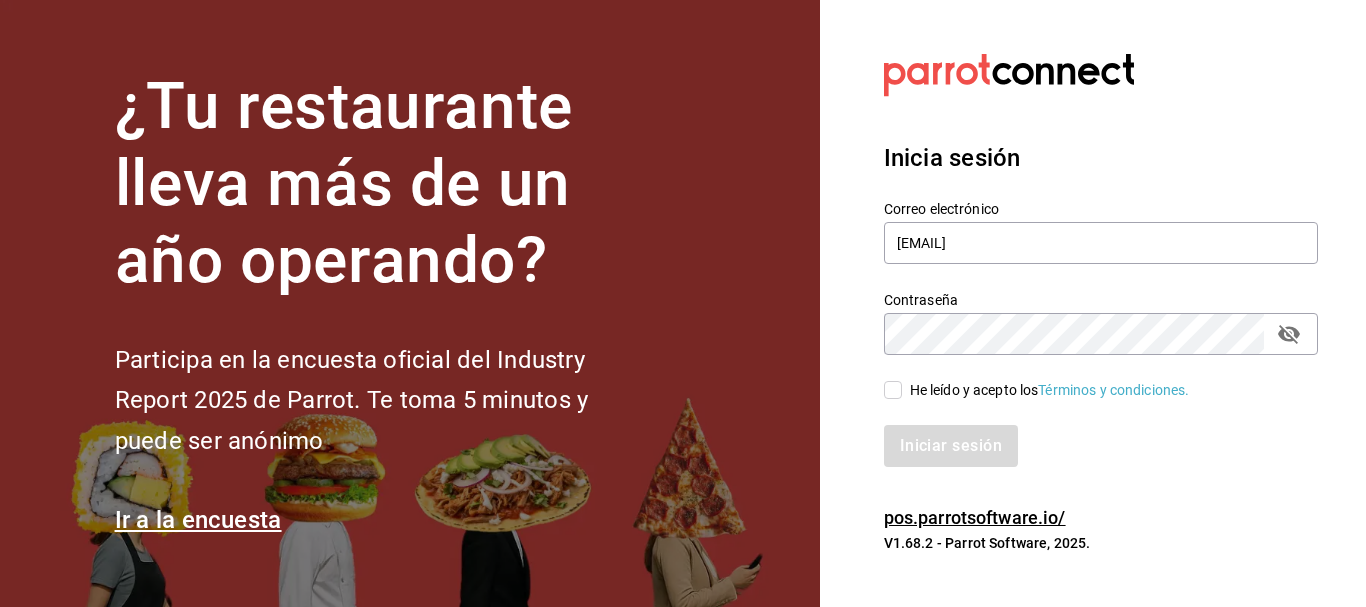 click on "He leído y acepto los  Términos y condiciones." at bounding box center [893, 390] 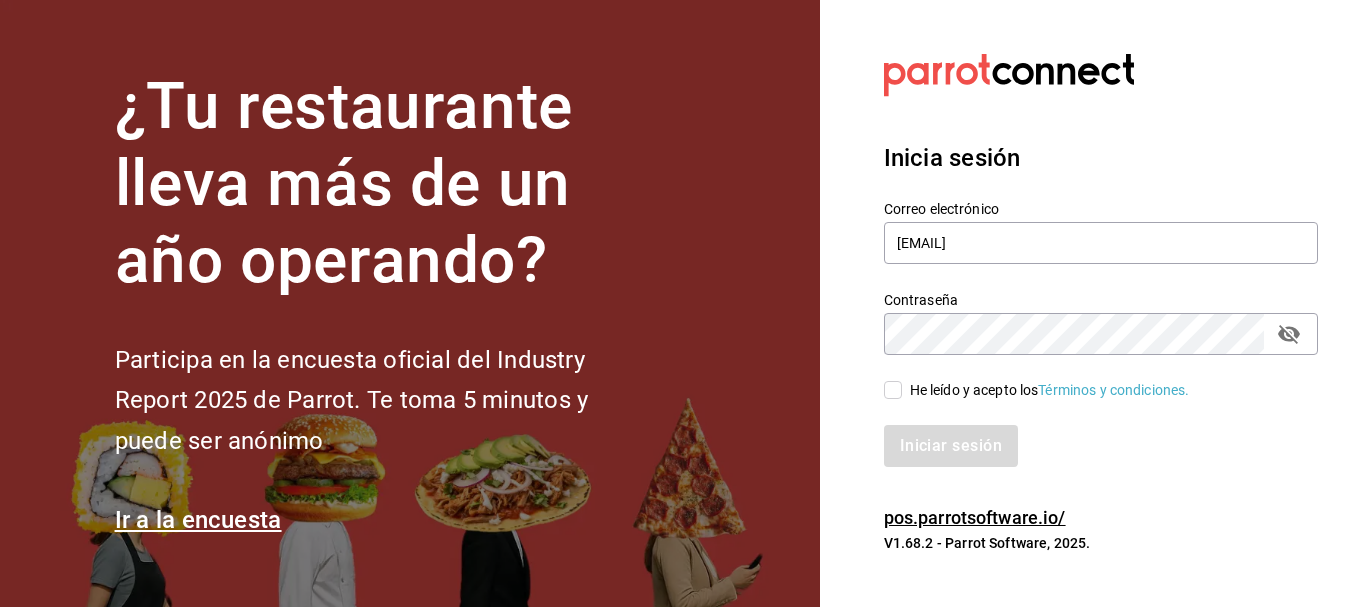 checkbox on "true" 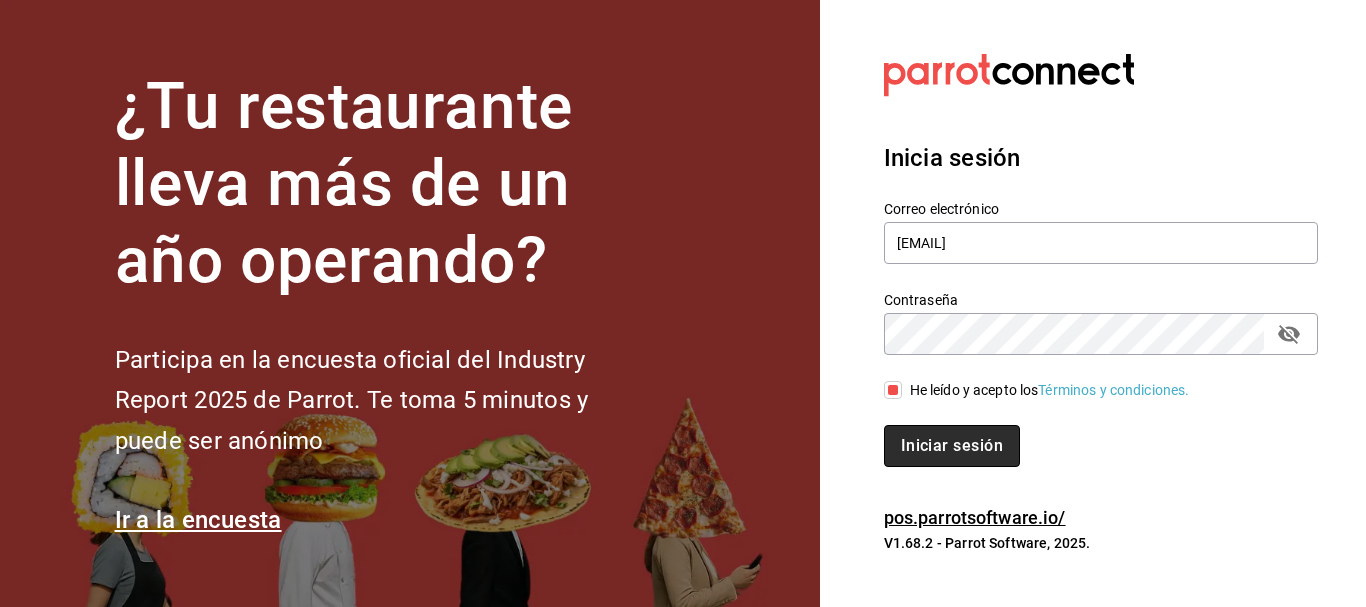 click on "Iniciar sesión" at bounding box center (952, 446) 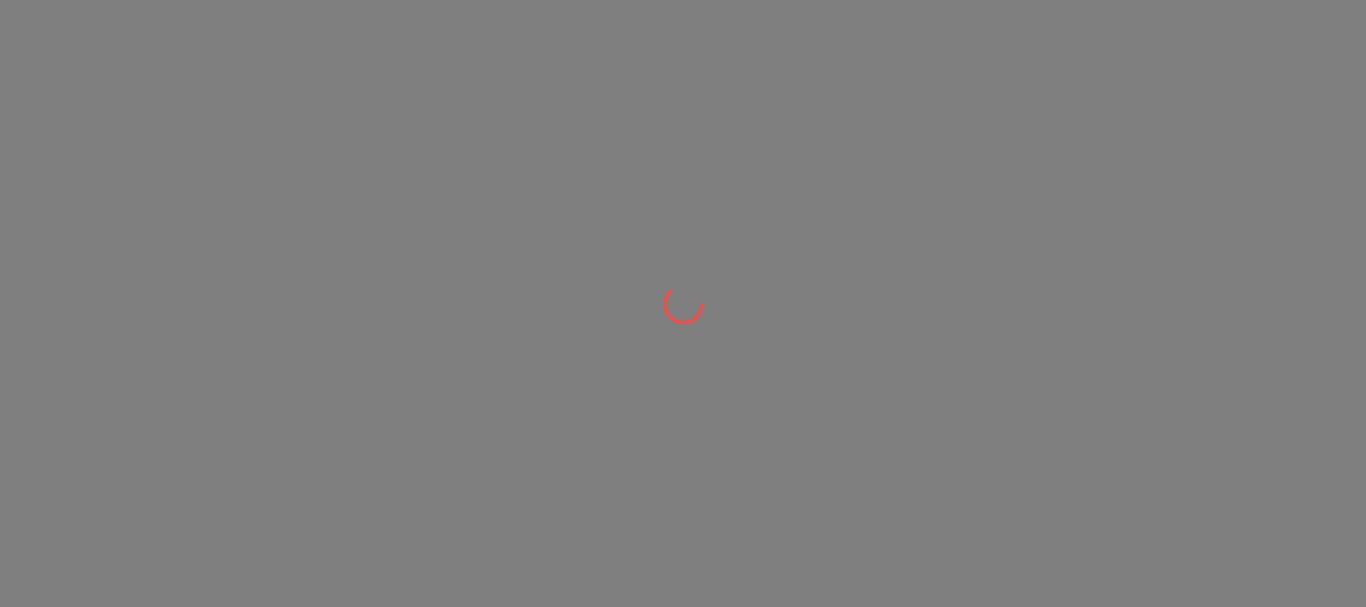 scroll, scrollTop: 0, scrollLeft: 0, axis: both 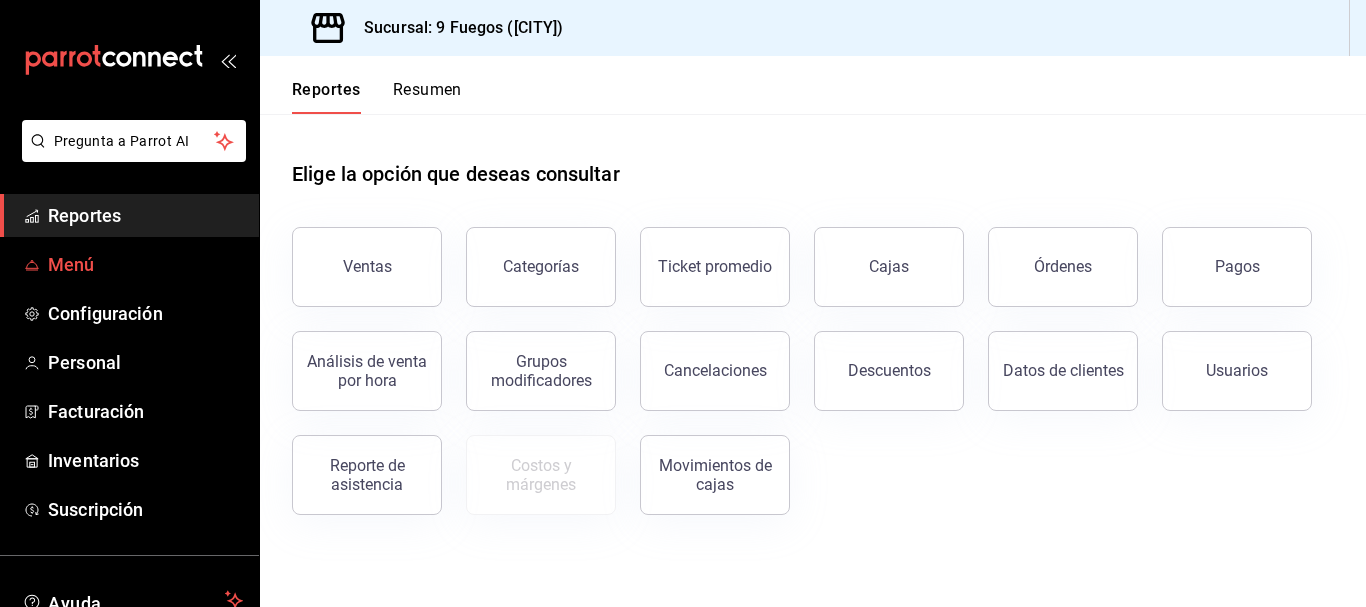 click on "Menú" at bounding box center (145, 264) 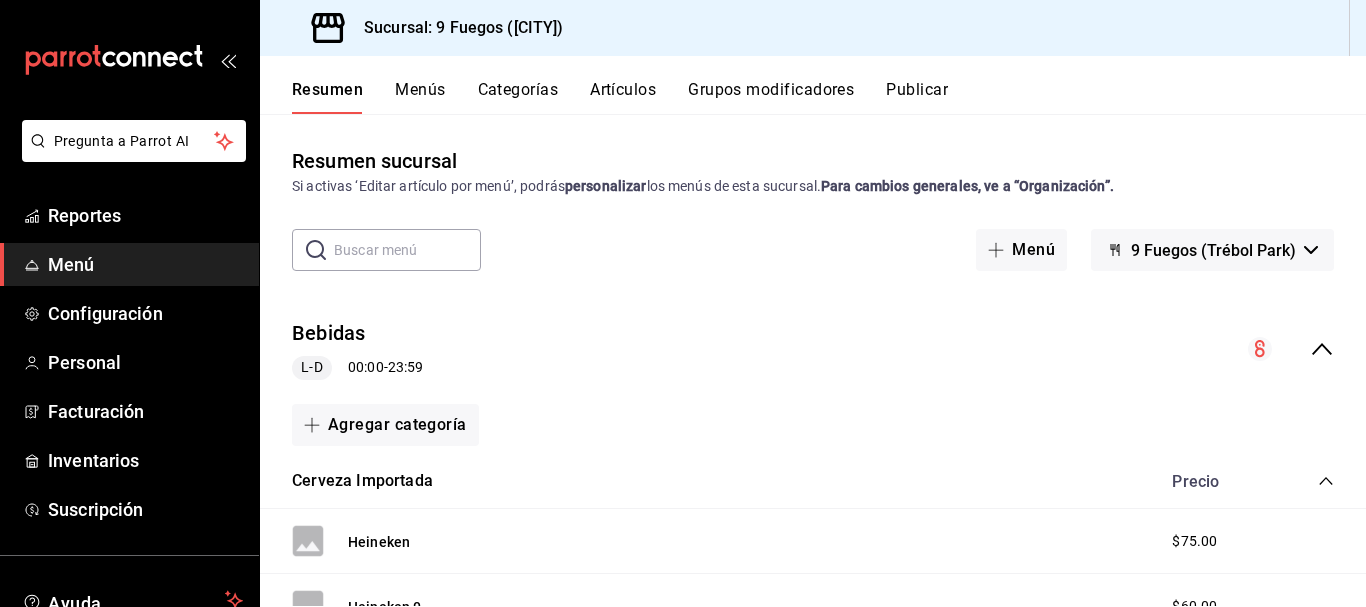 click on "Artículos" at bounding box center [623, 97] 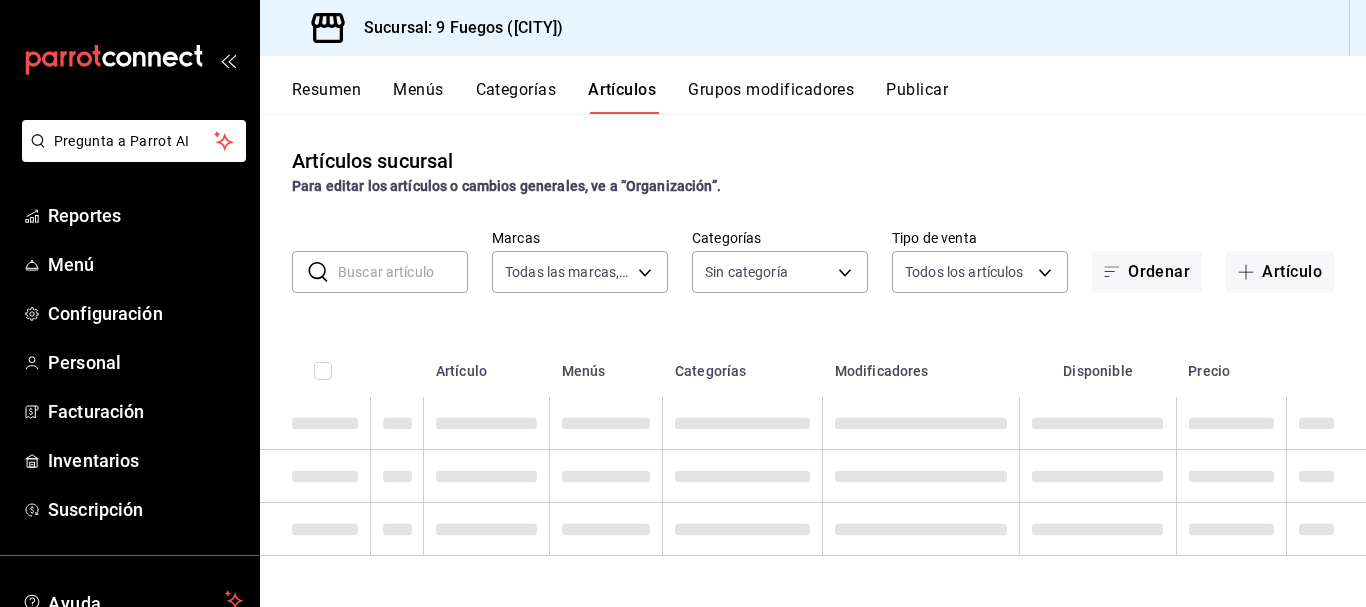 type on "4a3df261-e1b8-48be-829d-093db8c32d8f" 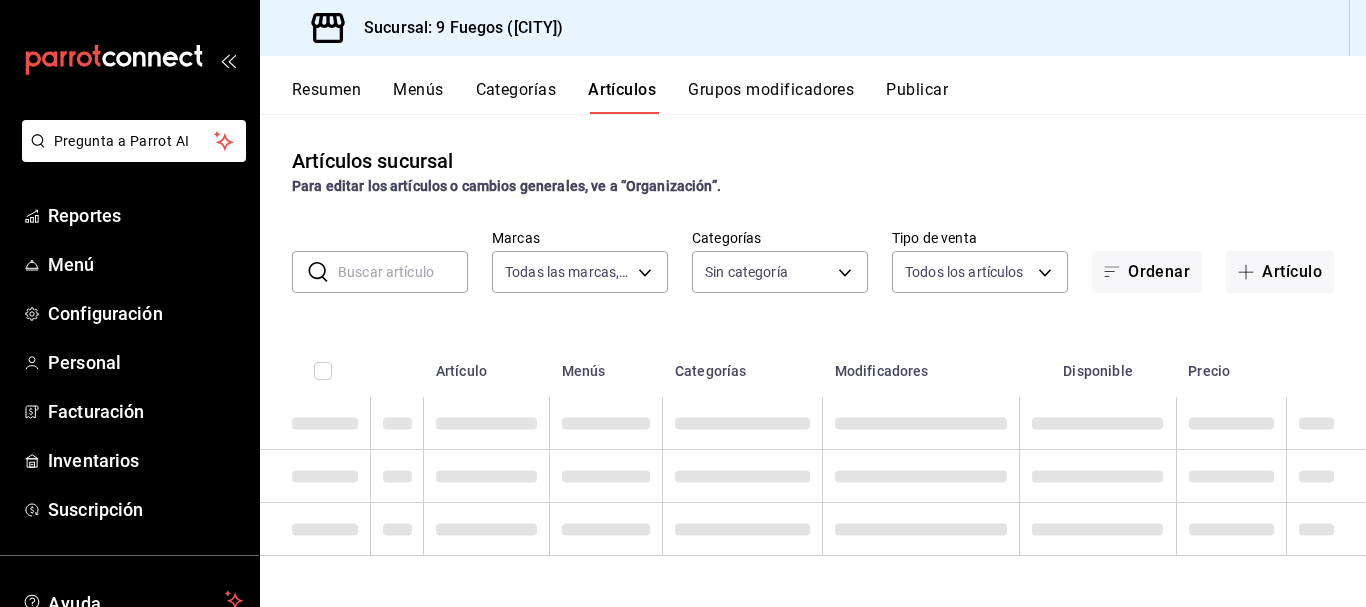 click at bounding box center [403, 272] 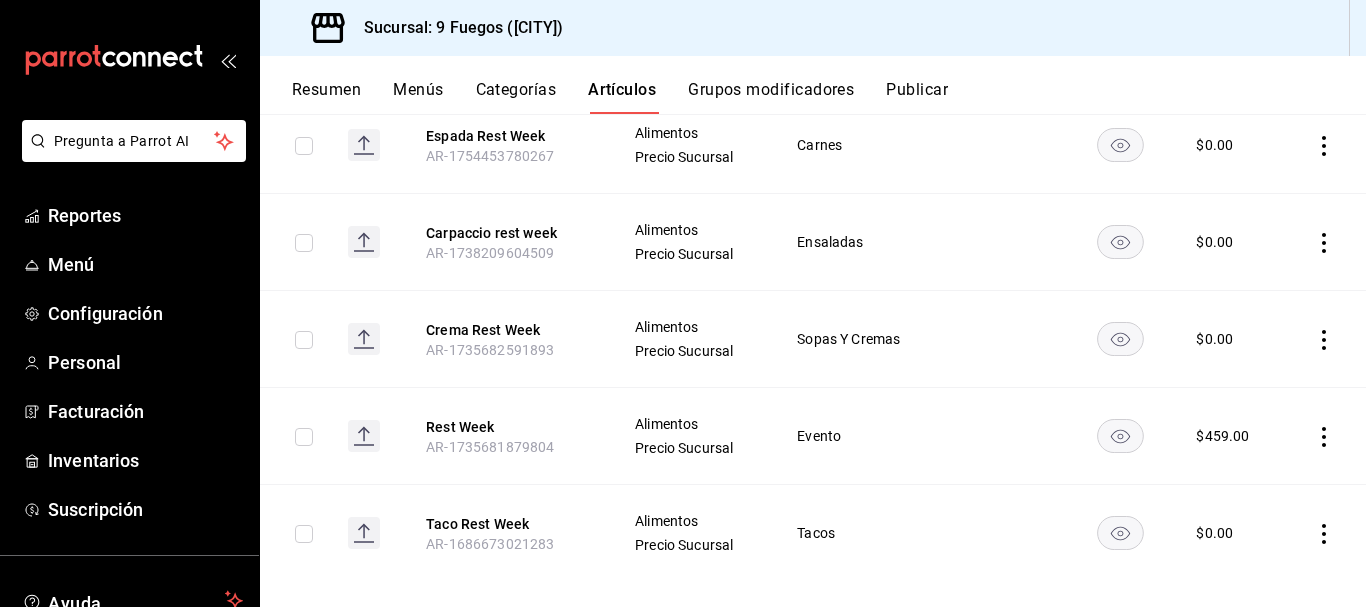 scroll, scrollTop: 323, scrollLeft: 0, axis: vertical 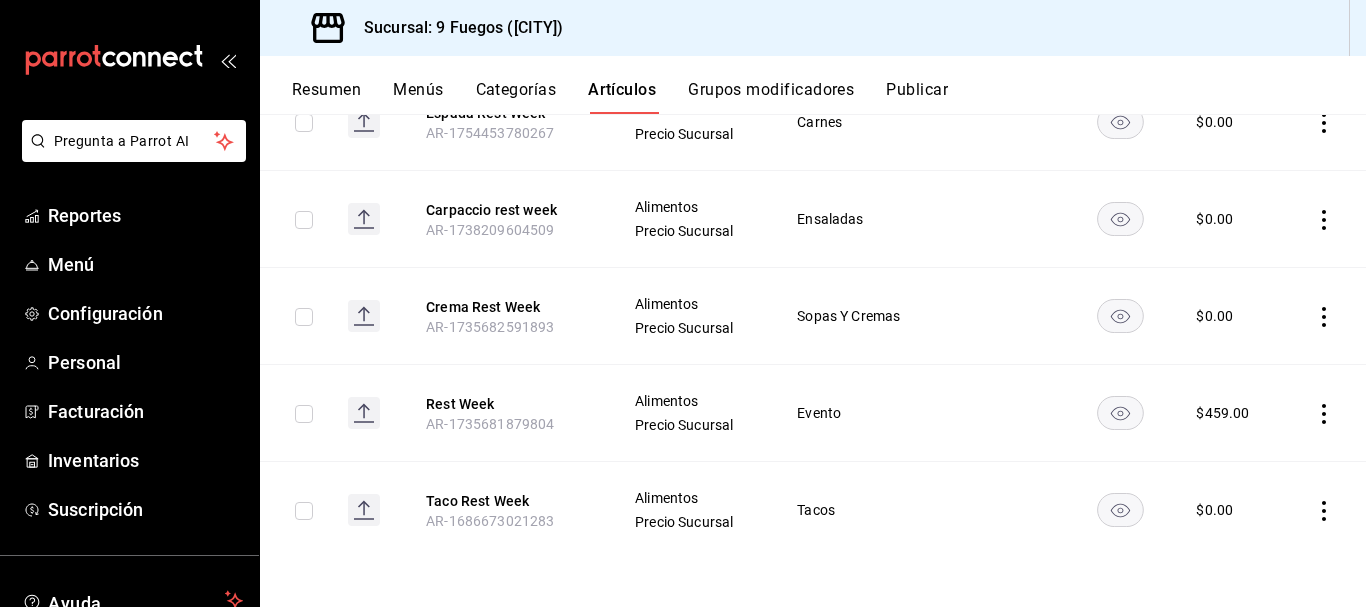 click 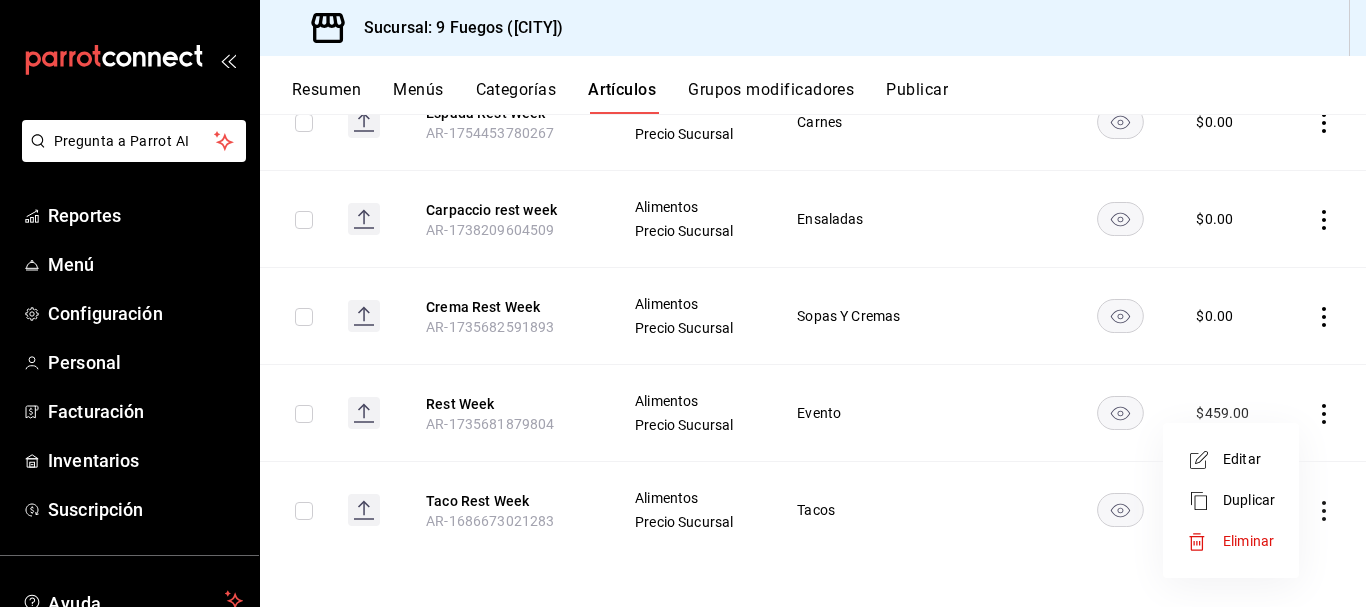 click on "Editar" at bounding box center (1249, 459) 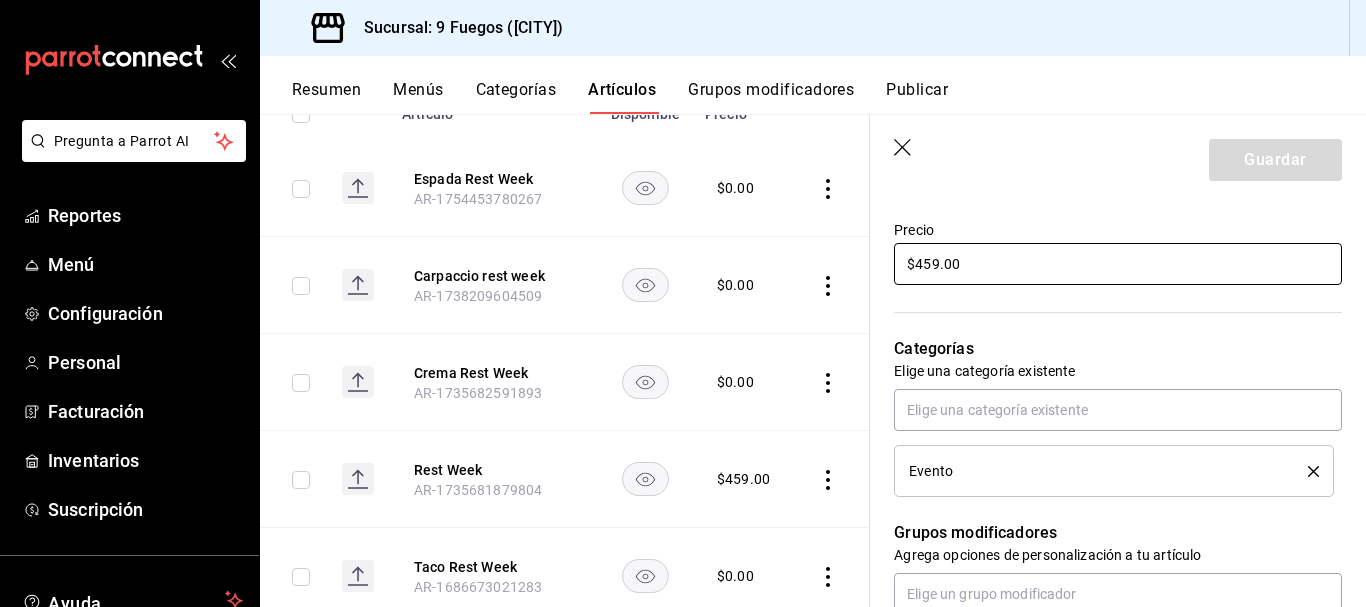 scroll, scrollTop: 600, scrollLeft: 0, axis: vertical 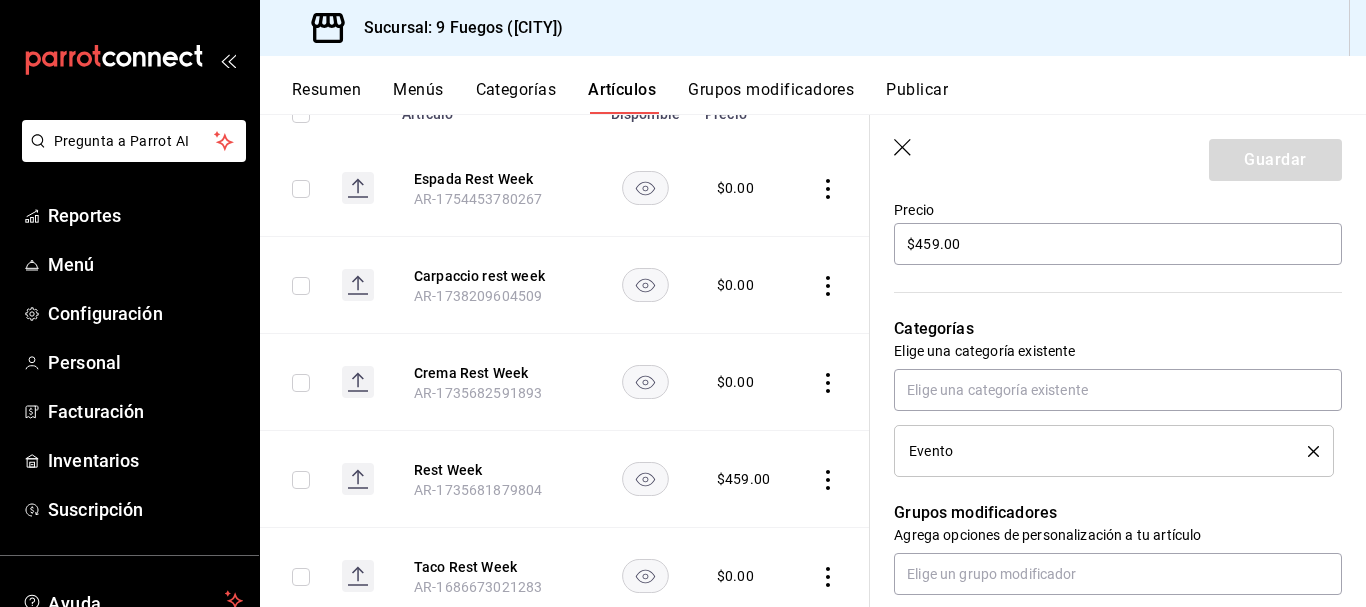 click 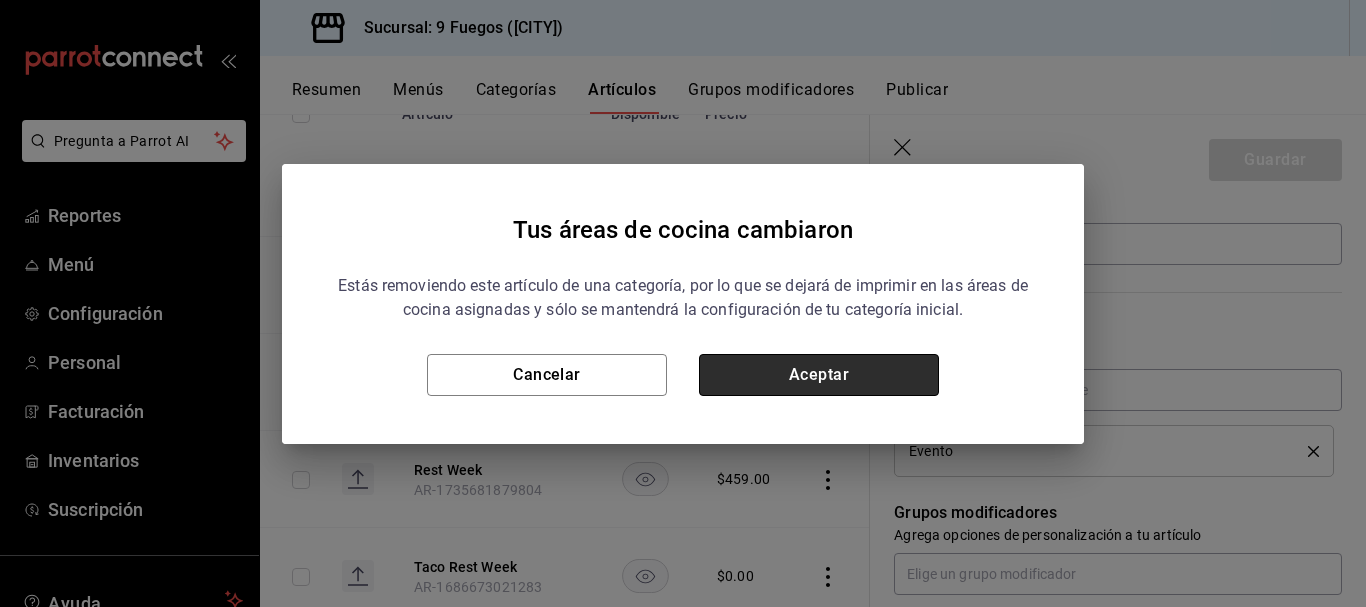 click on "Aceptar" at bounding box center [819, 375] 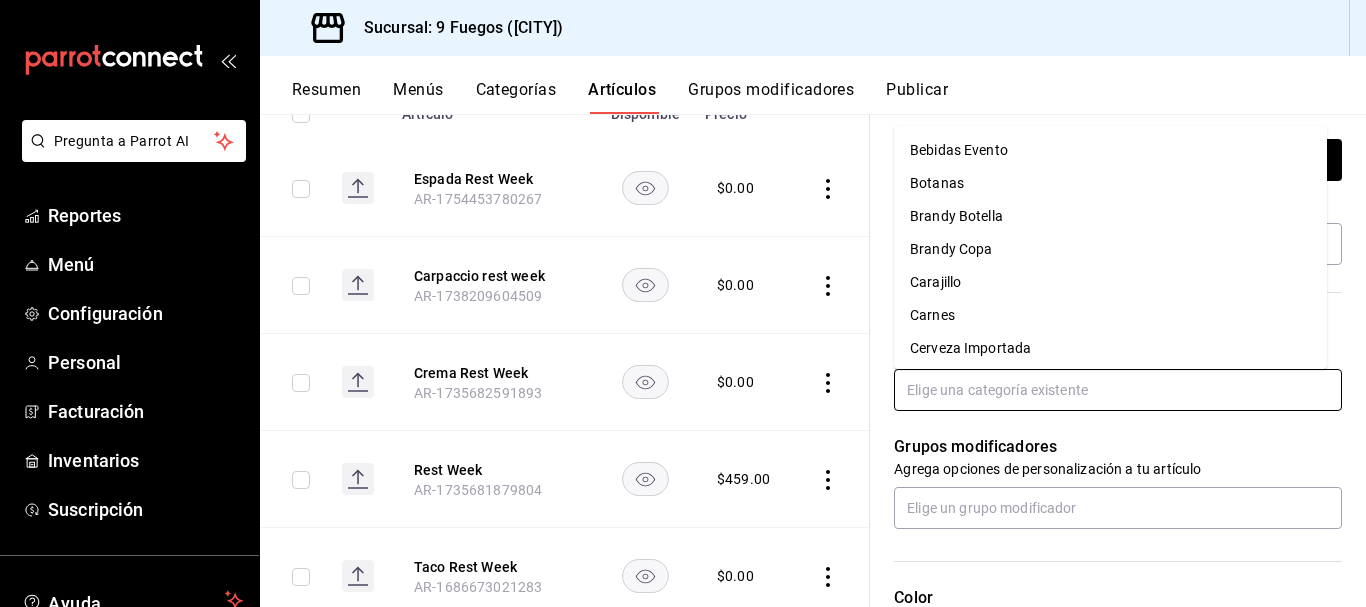 click at bounding box center [1118, 390] 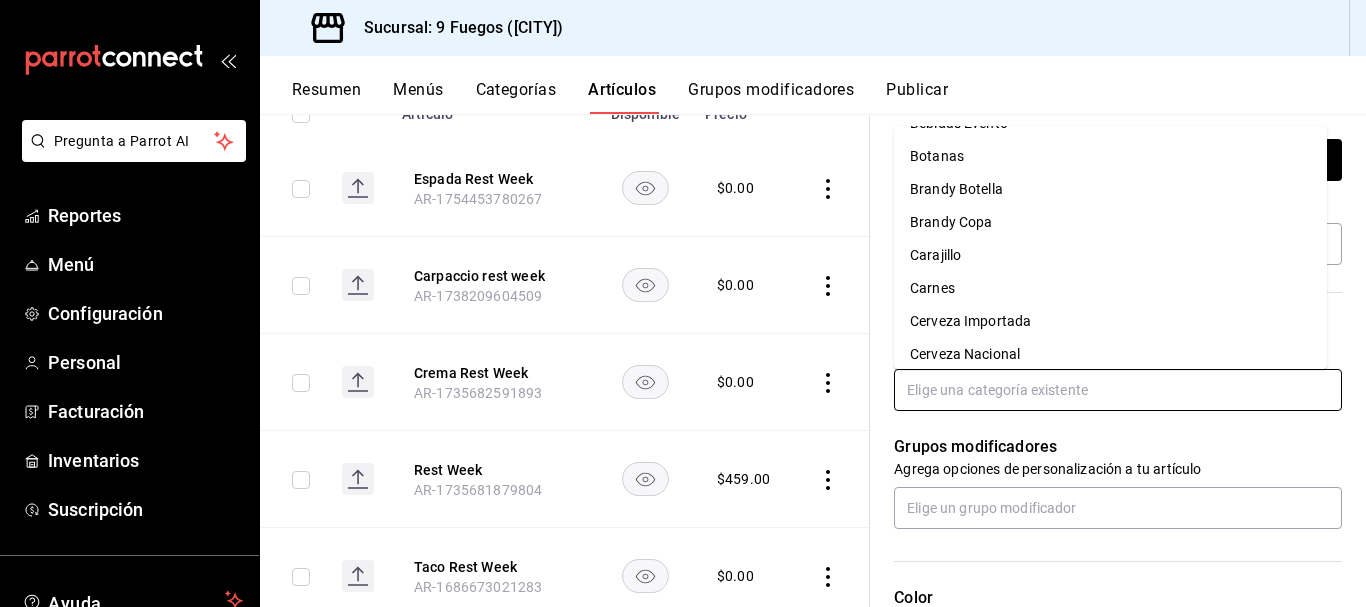 scroll, scrollTop: 0, scrollLeft: 0, axis: both 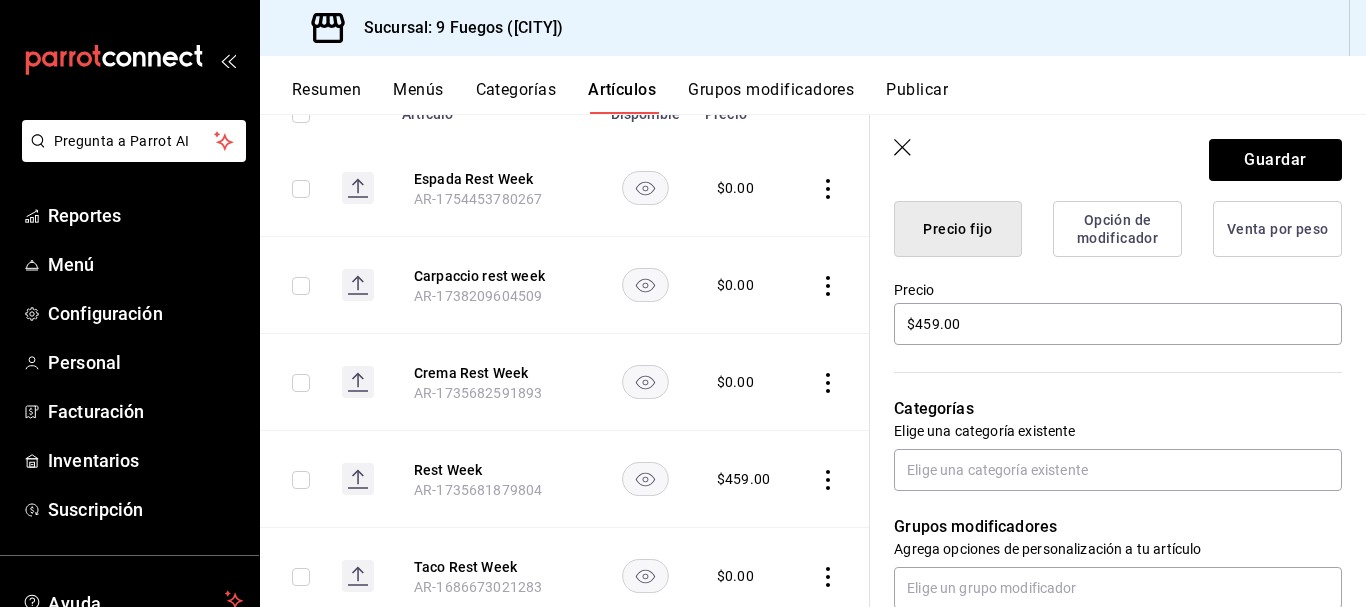 click 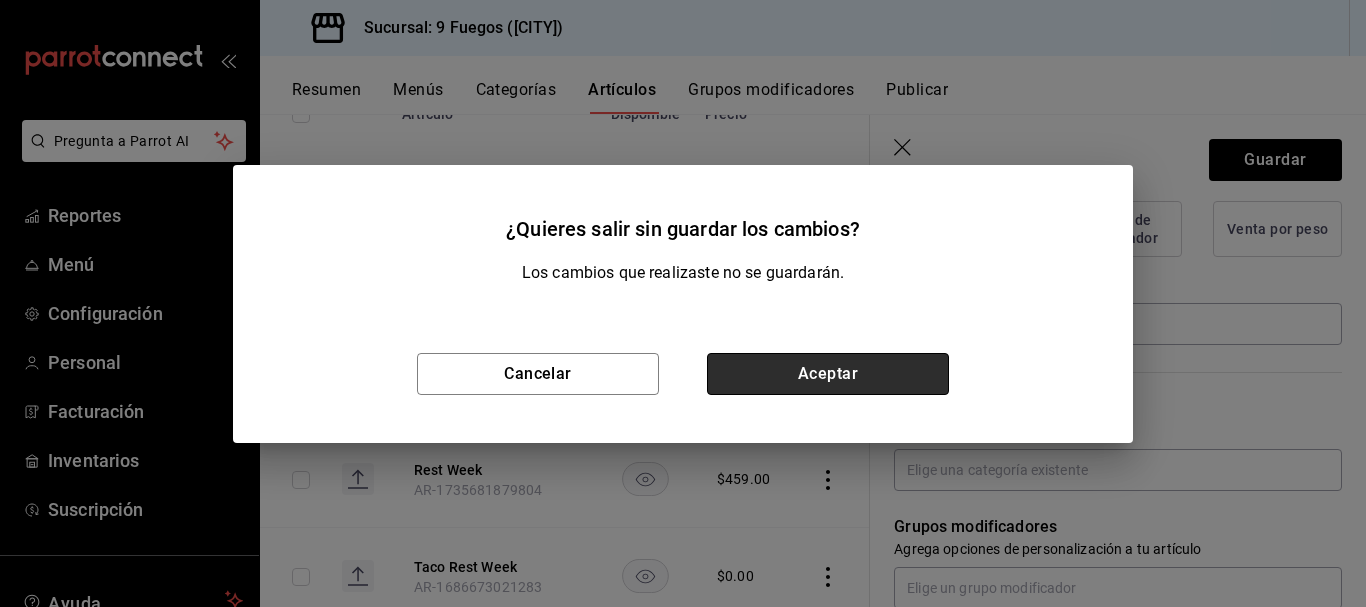click on "Aceptar" at bounding box center [828, 374] 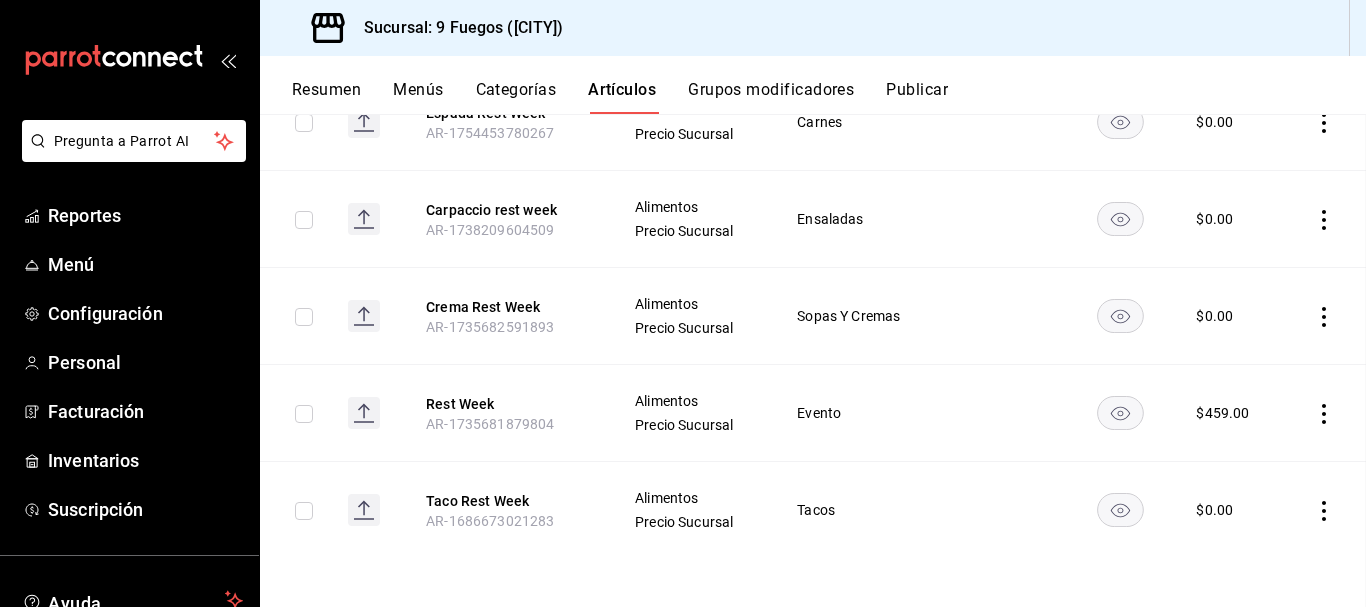 scroll, scrollTop: 257, scrollLeft: 0, axis: vertical 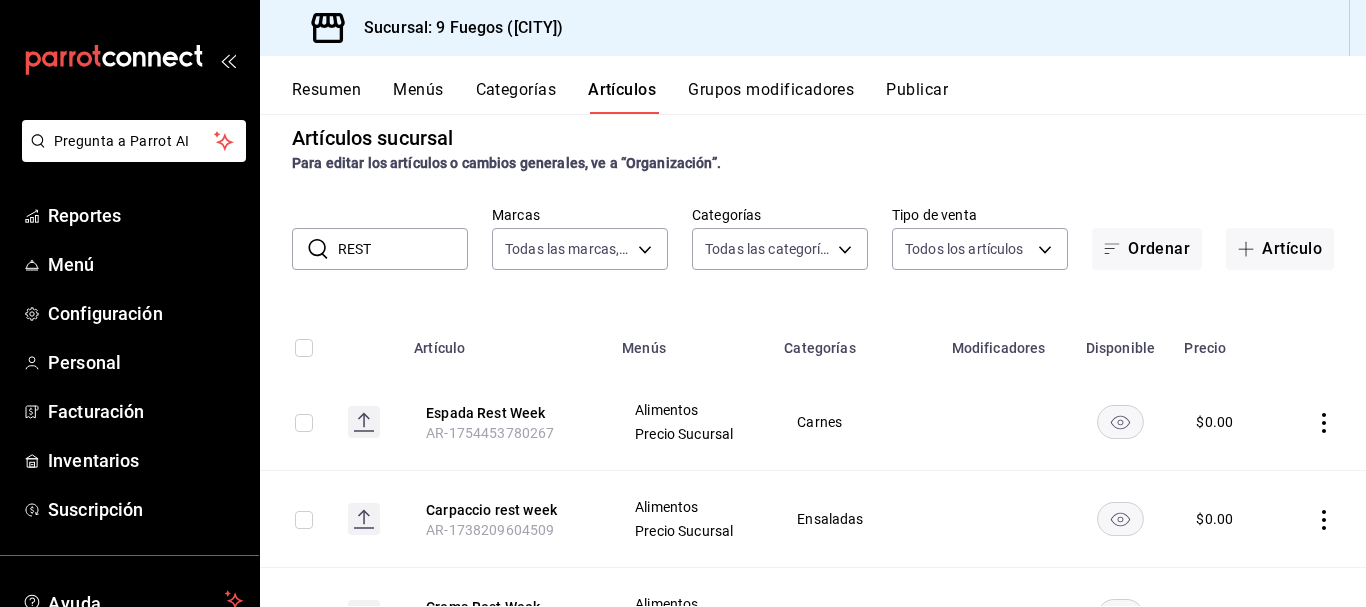 click on "REST" at bounding box center [403, 249] 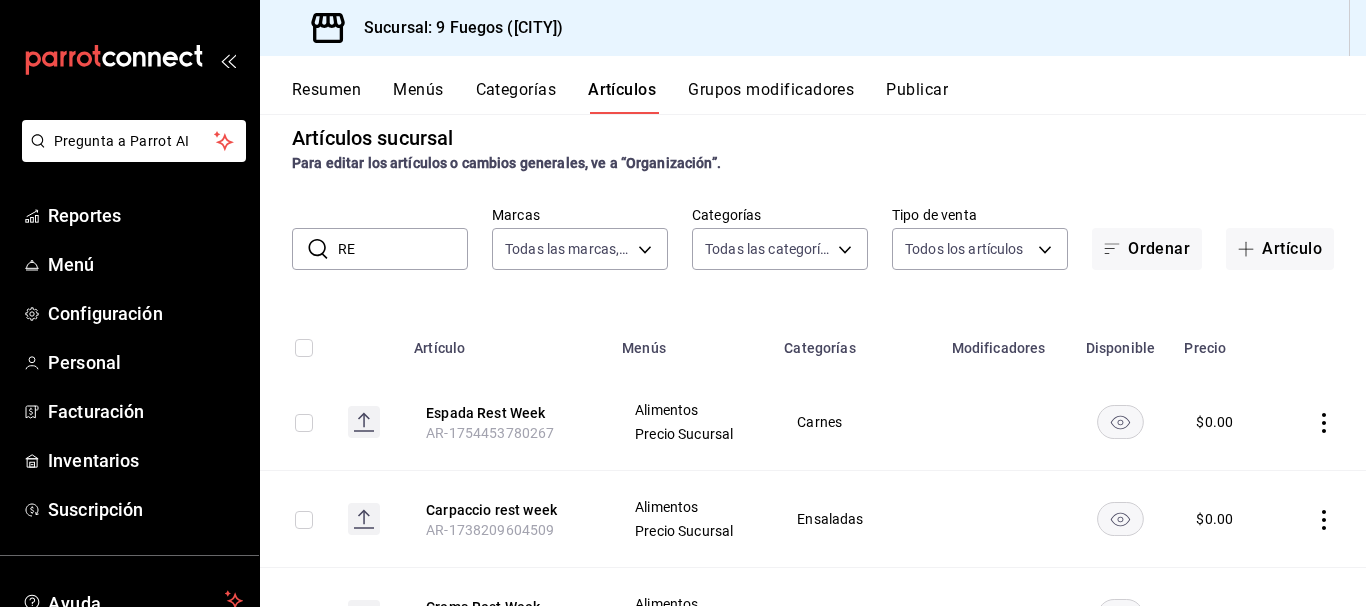 type on "R" 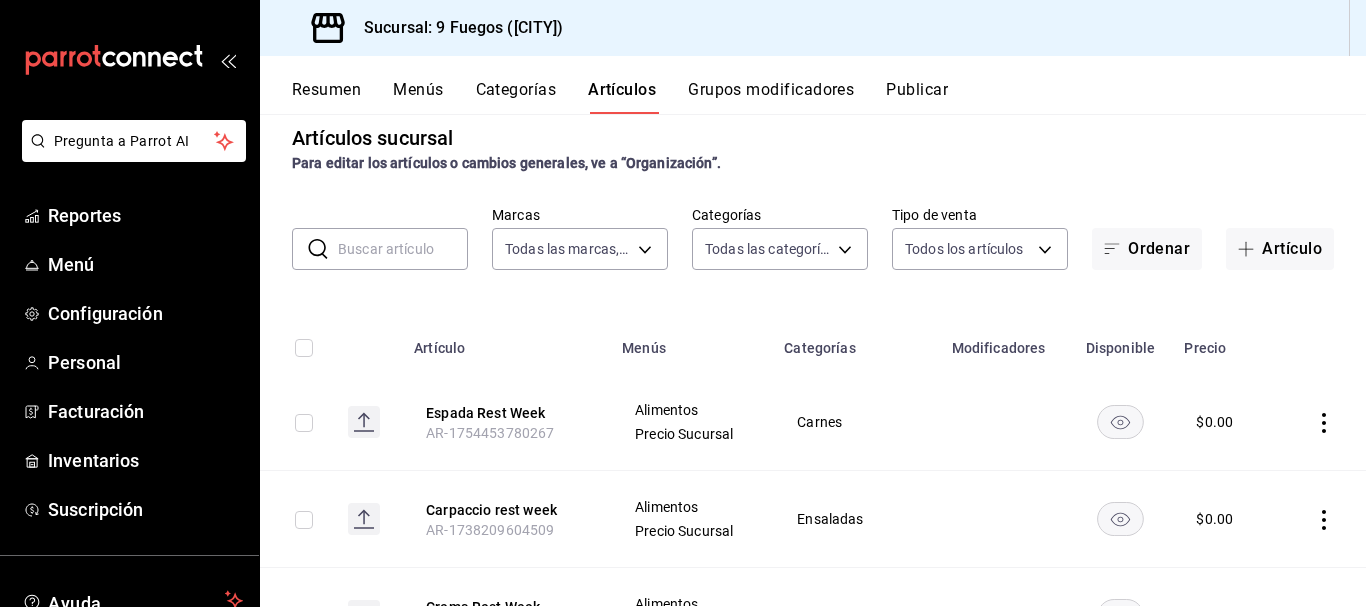 scroll, scrollTop: 0, scrollLeft: 0, axis: both 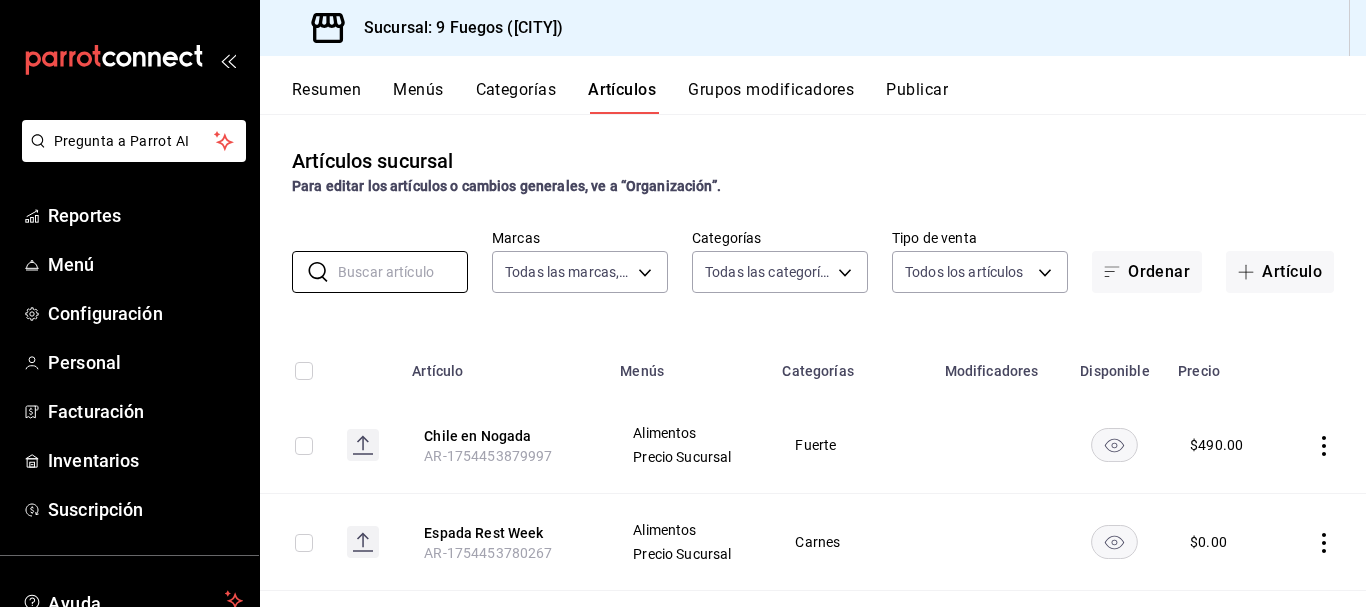 type 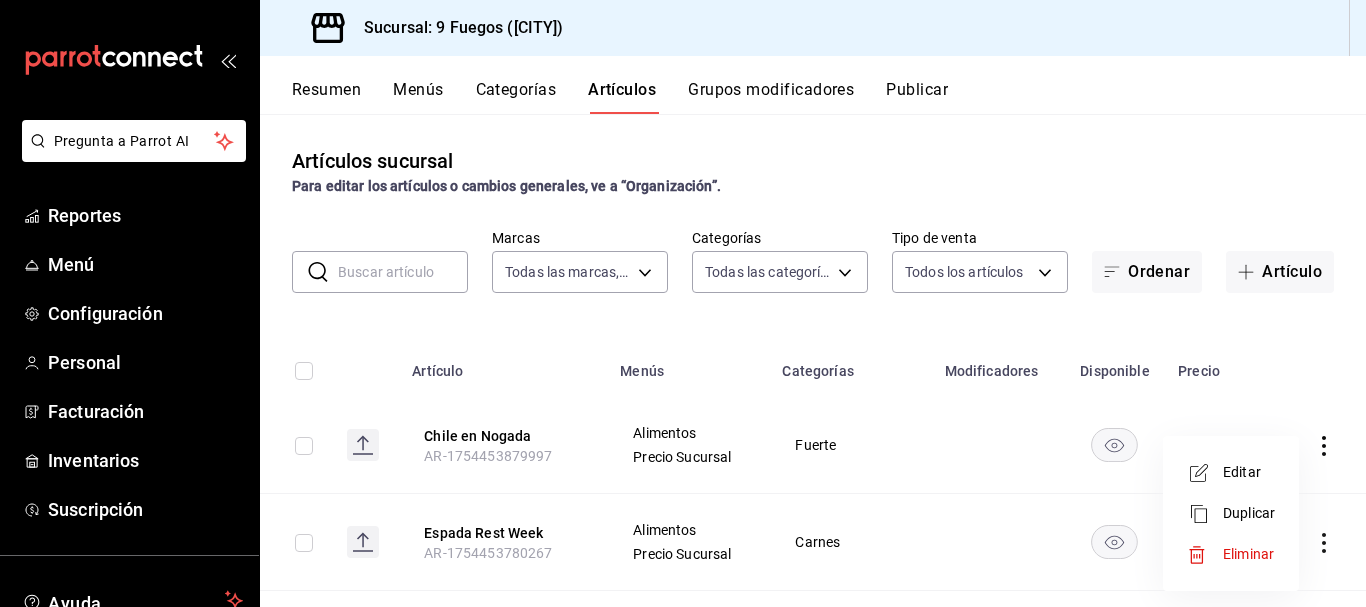 click on "Editar" at bounding box center (1249, 472) 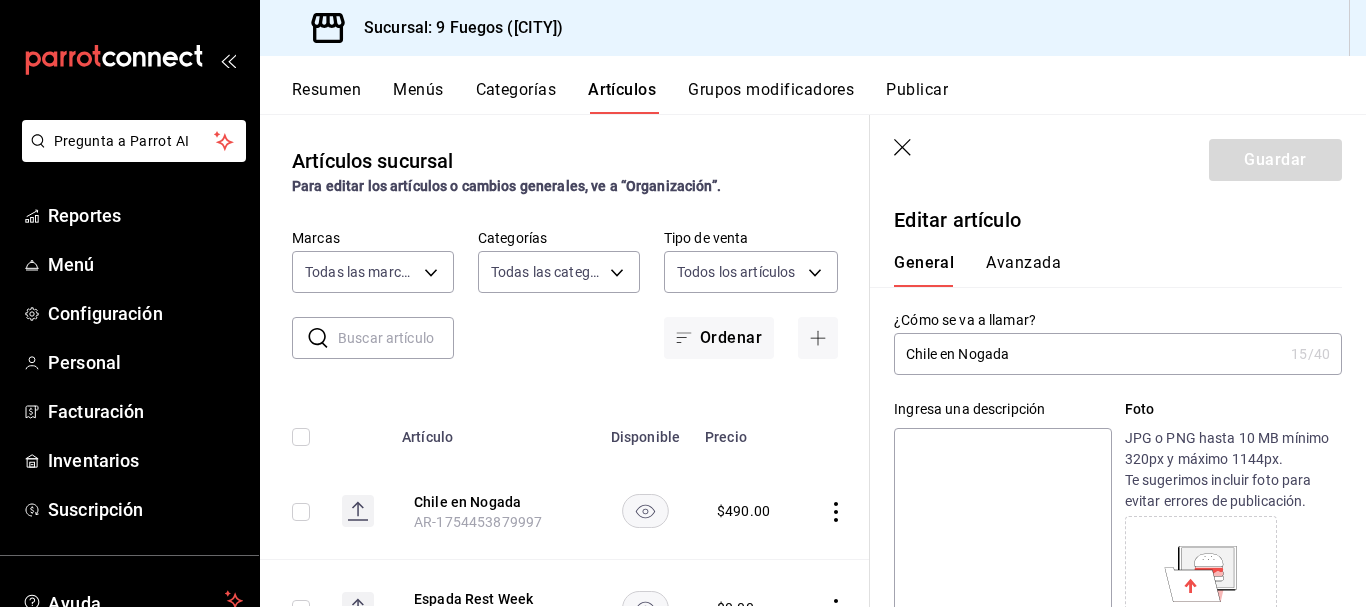 type on "$490.00" 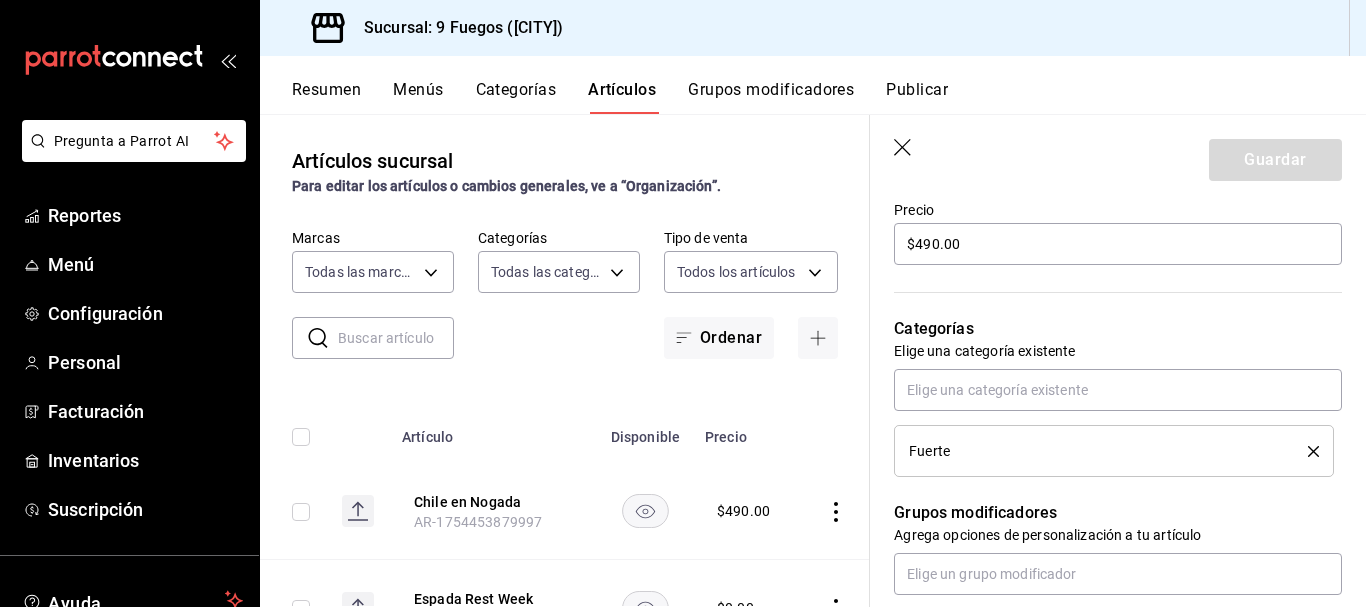scroll, scrollTop: 0, scrollLeft: 0, axis: both 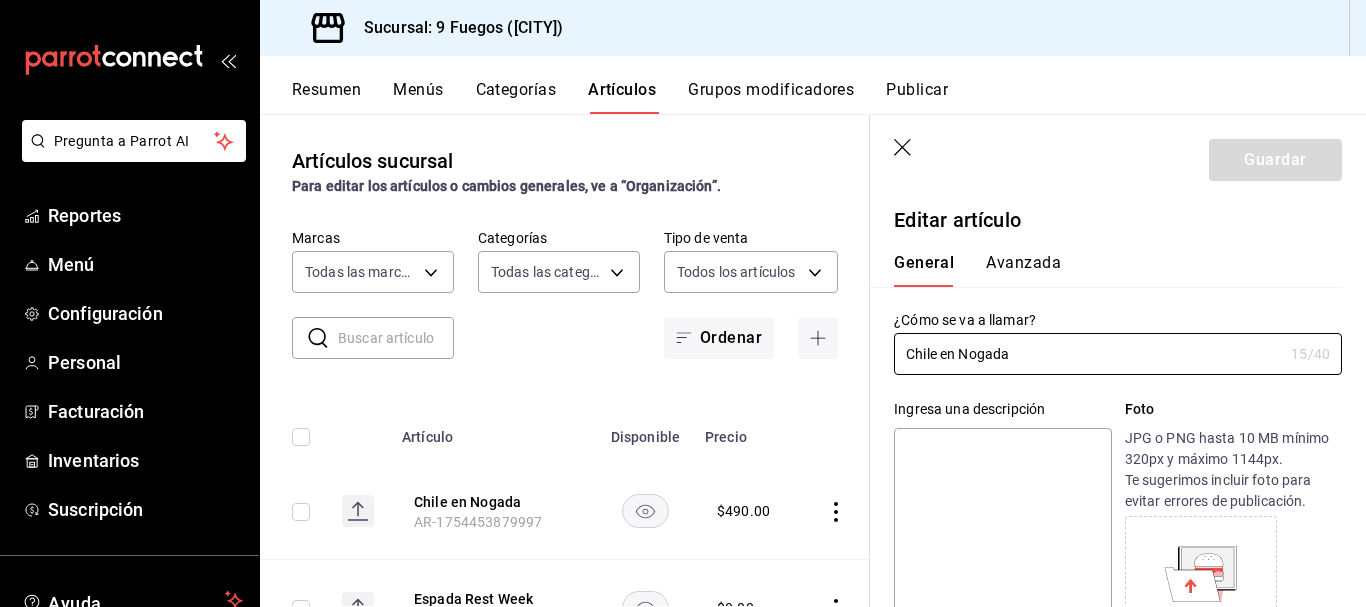 click 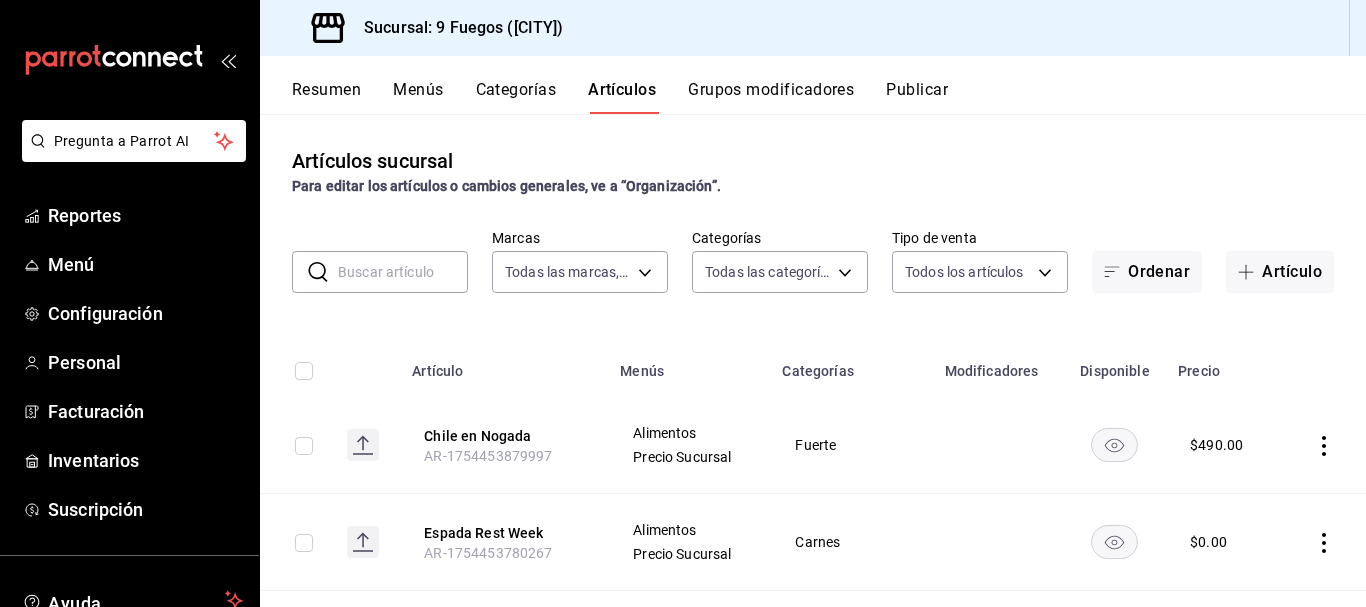 click at bounding box center (403, 272) 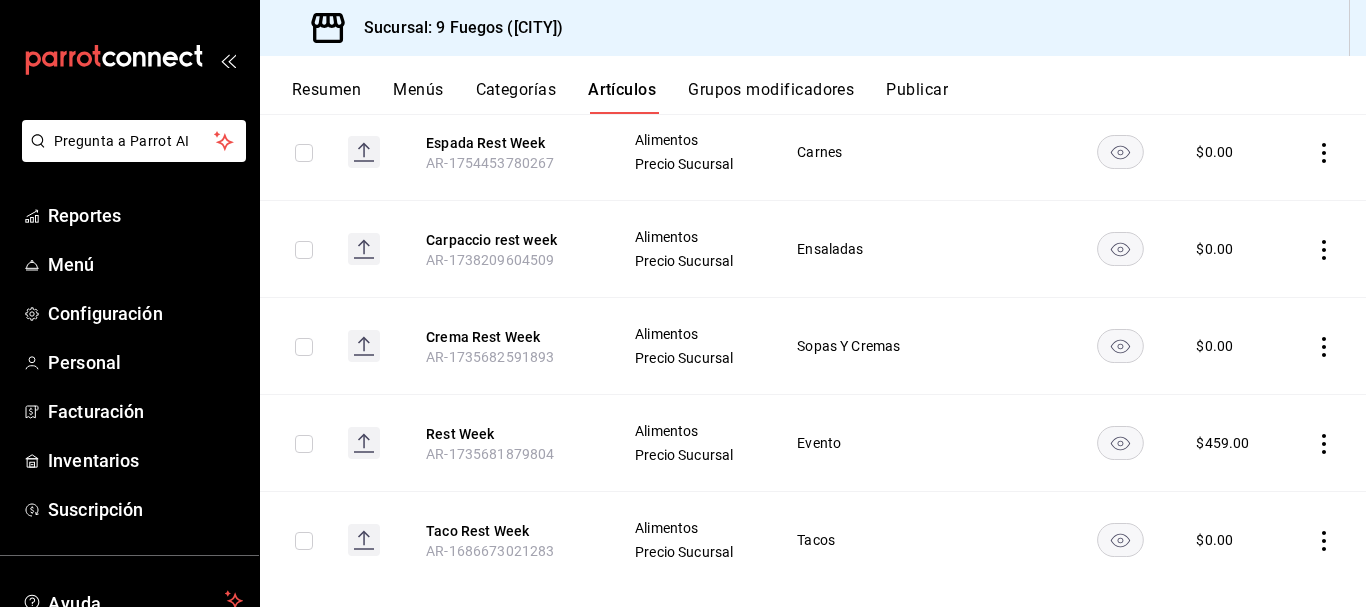 scroll, scrollTop: 323, scrollLeft: 0, axis: vertical 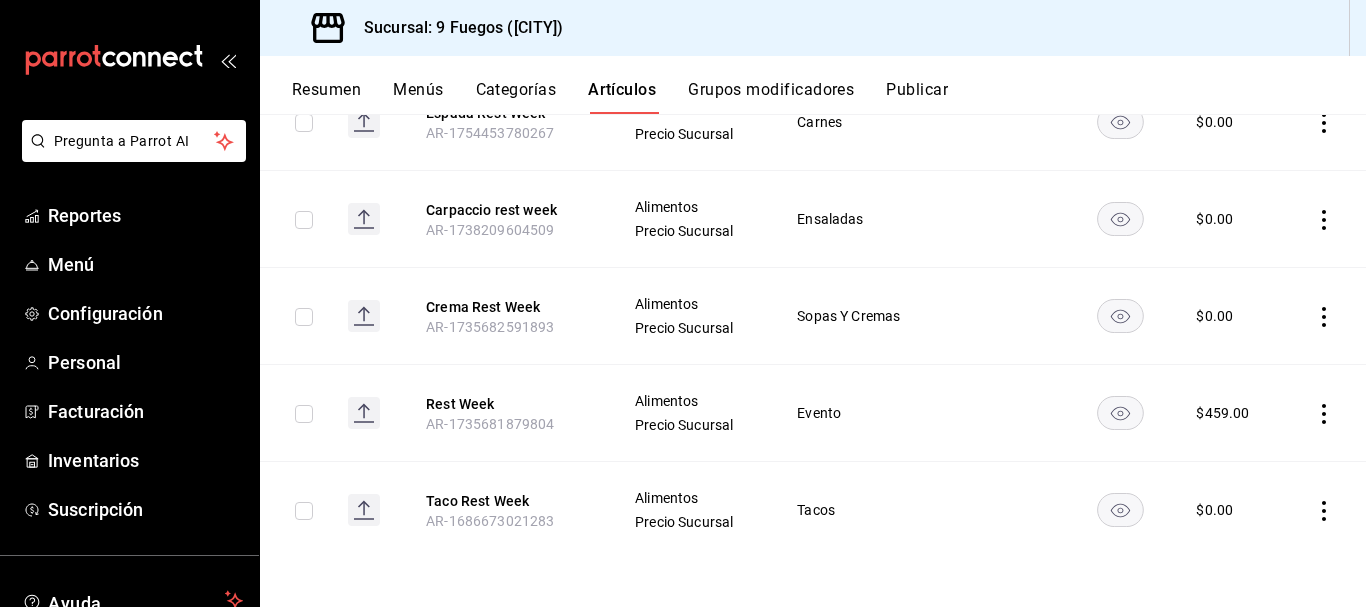 click 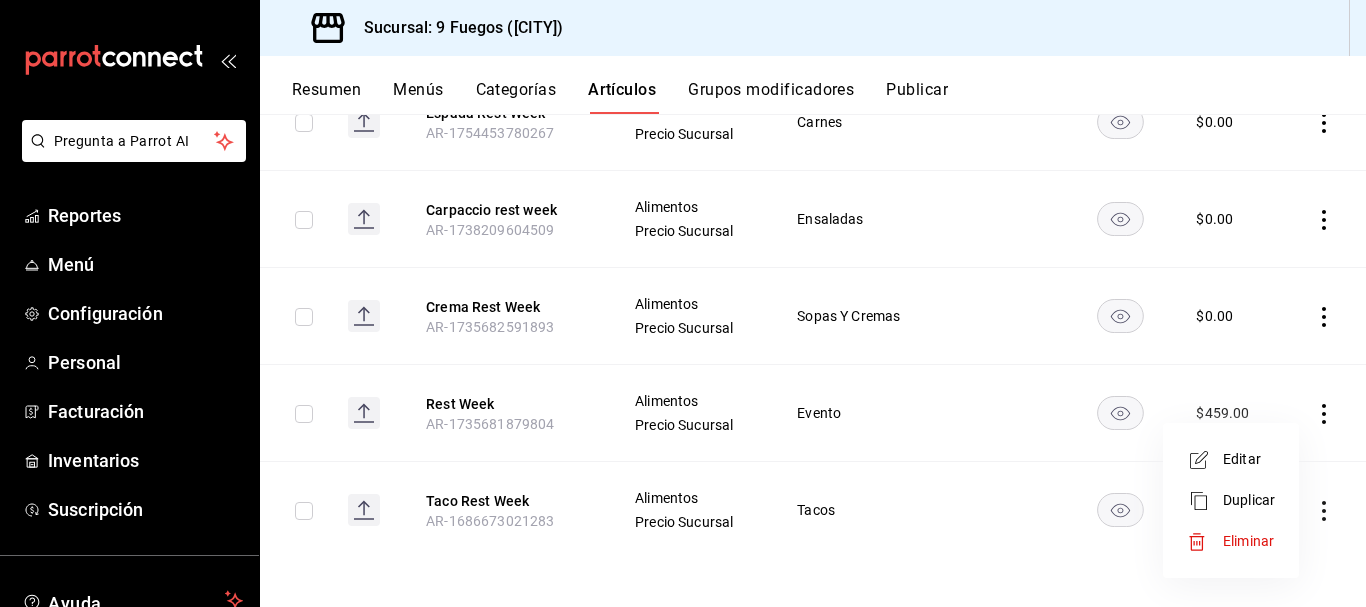 click on "Editar" at bounding box center [1249, 459] 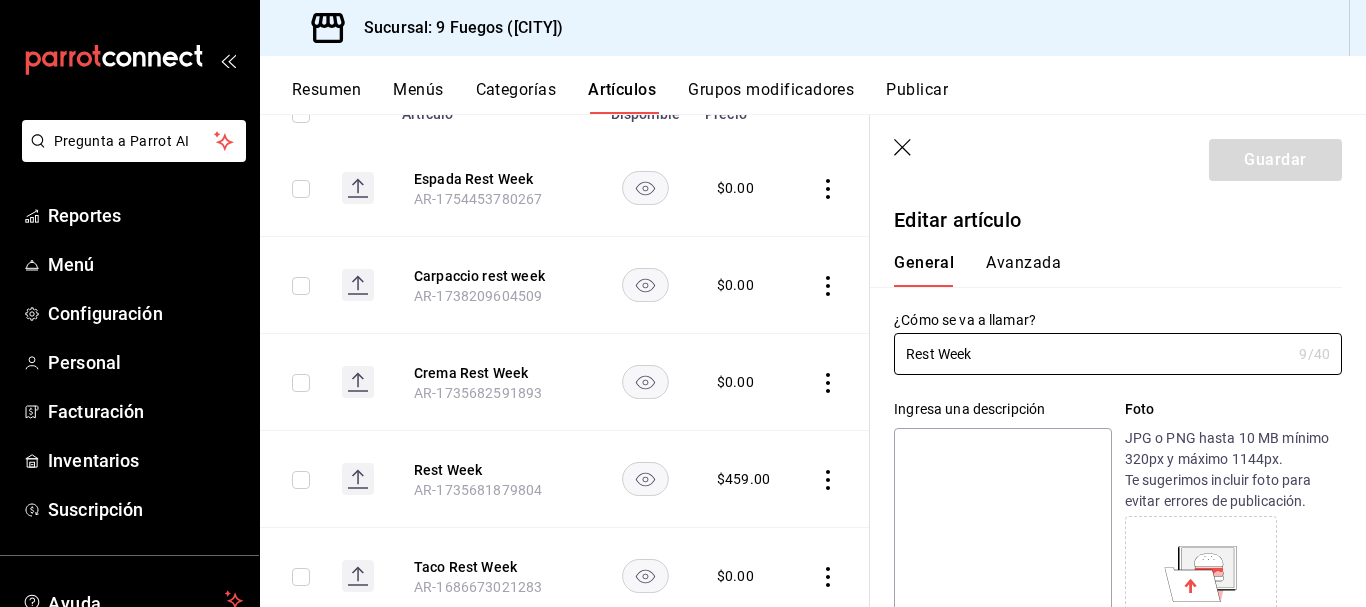 type on "$459.00" 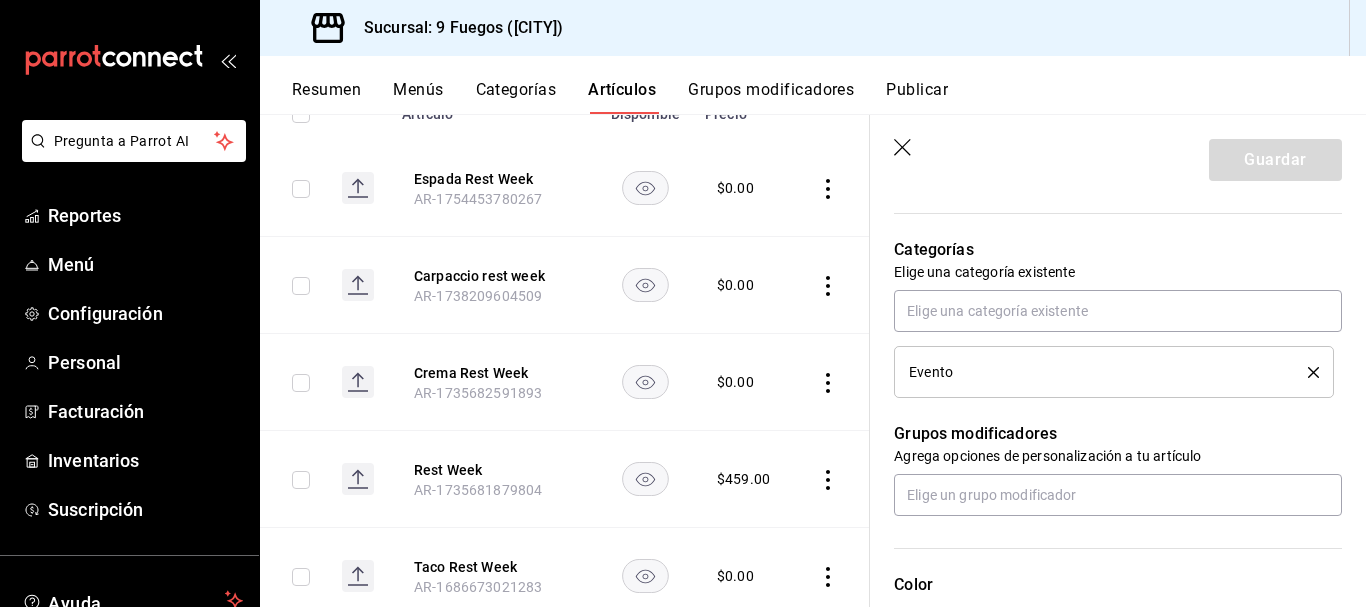 scroll, scrollTop: 700, scrollLeft: 0, axis: vertical 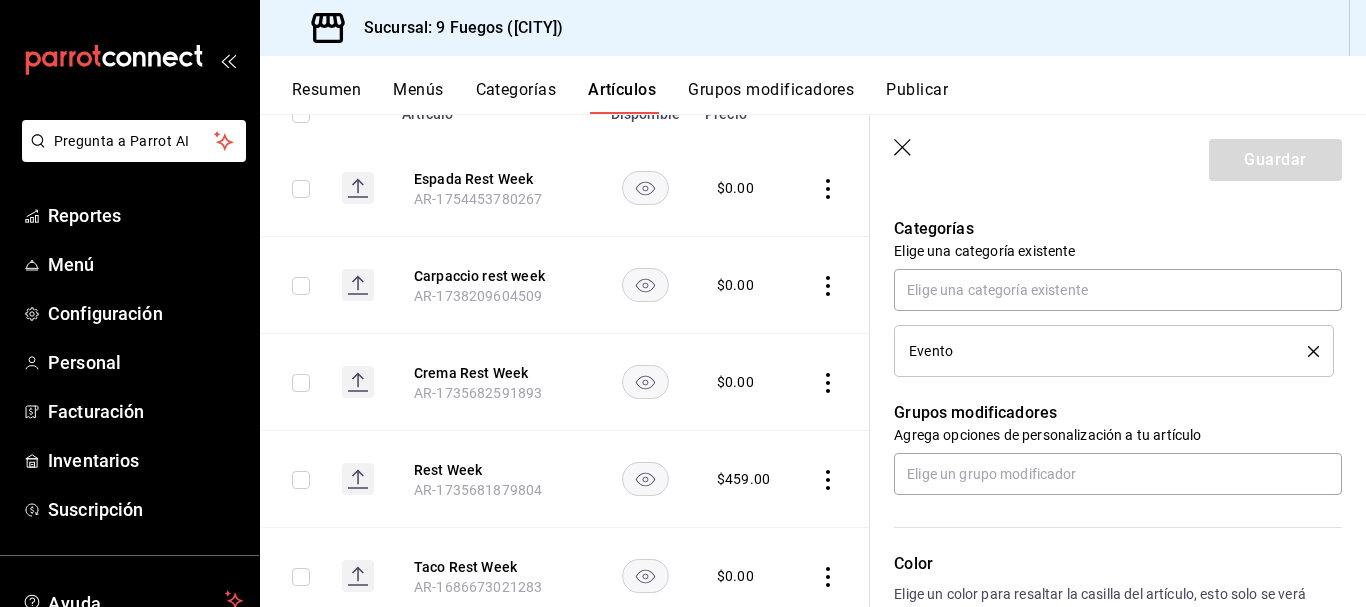click on "Evento" at bounding box center (1114, 351) 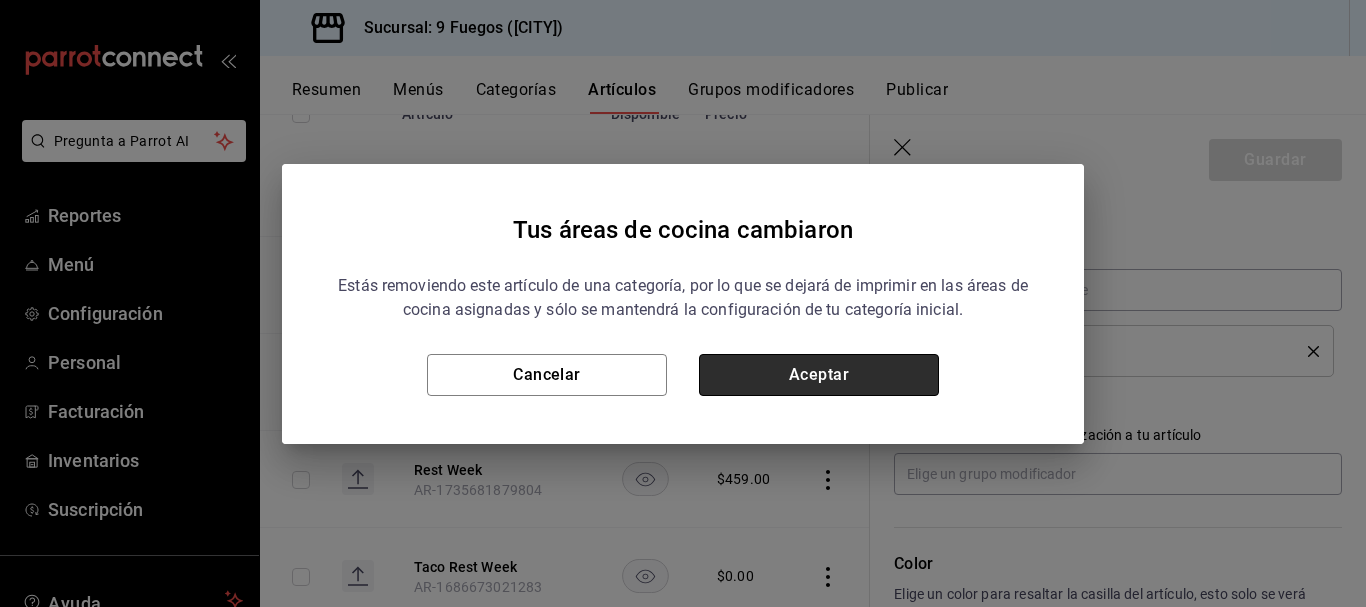 click on "Aceptar" at bounding box center [819, 375] 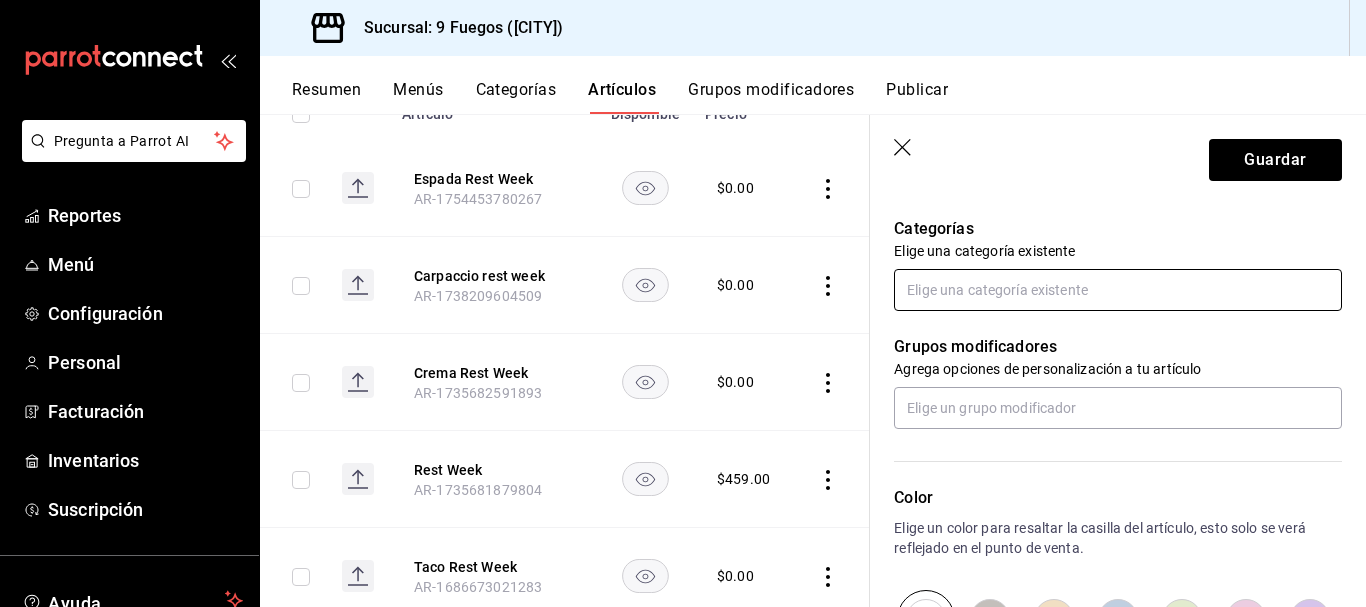 click at bounding box center (1118, 290) 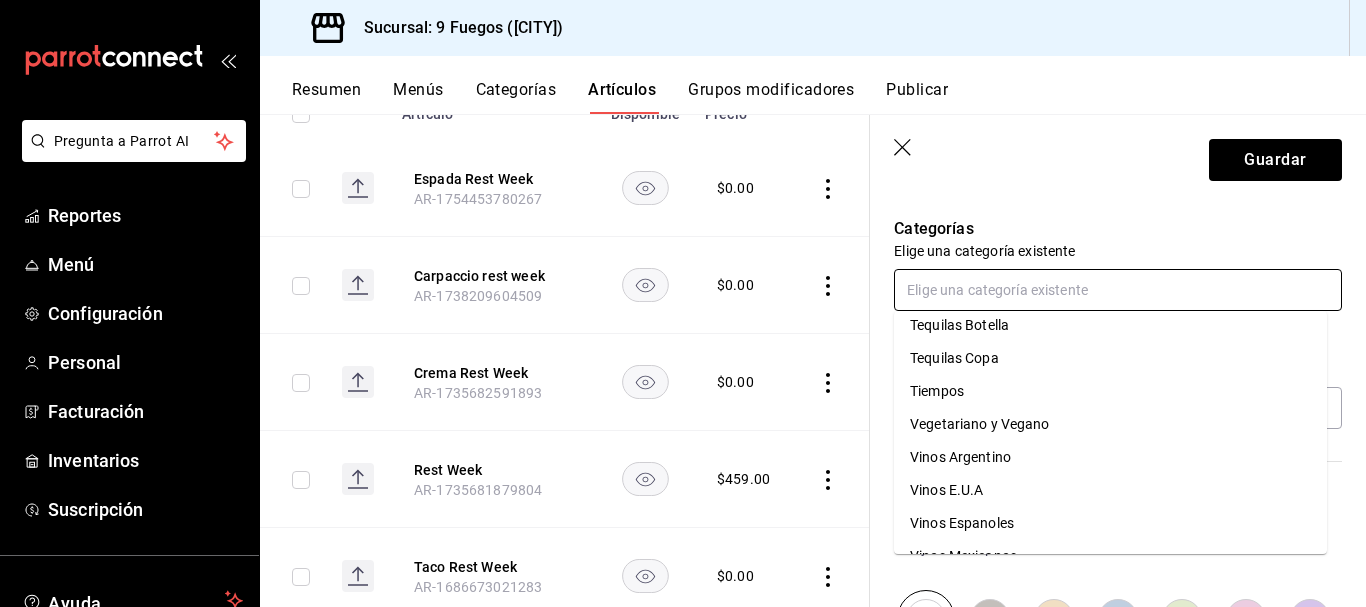 scroll, scrollTop: 1200, scrollLeft: 0, axis: vertical 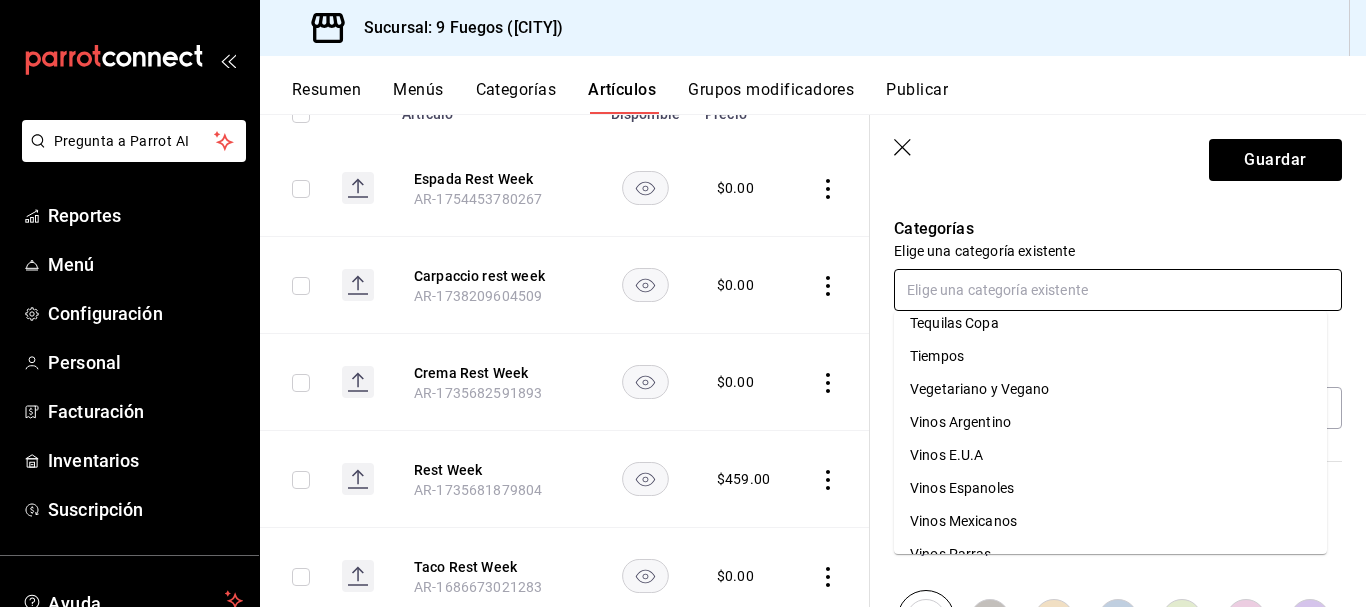 type on "F" 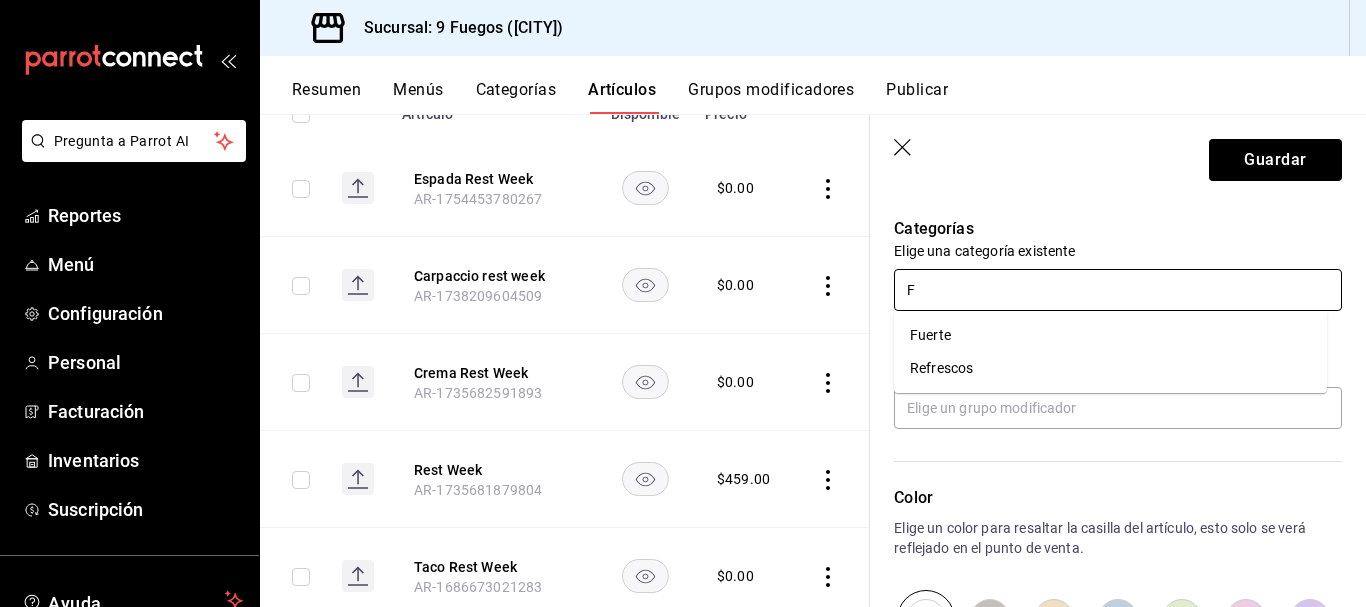 scroll, scrollTop: 0, scrollLeft: 0, axis: both 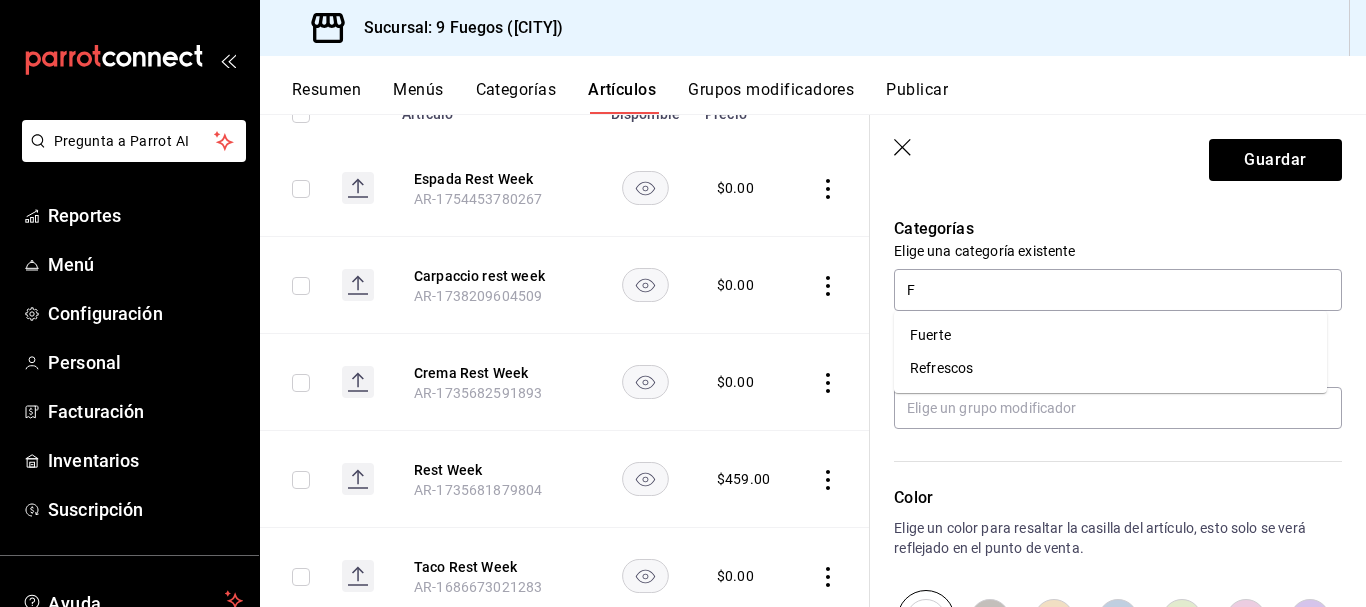 type 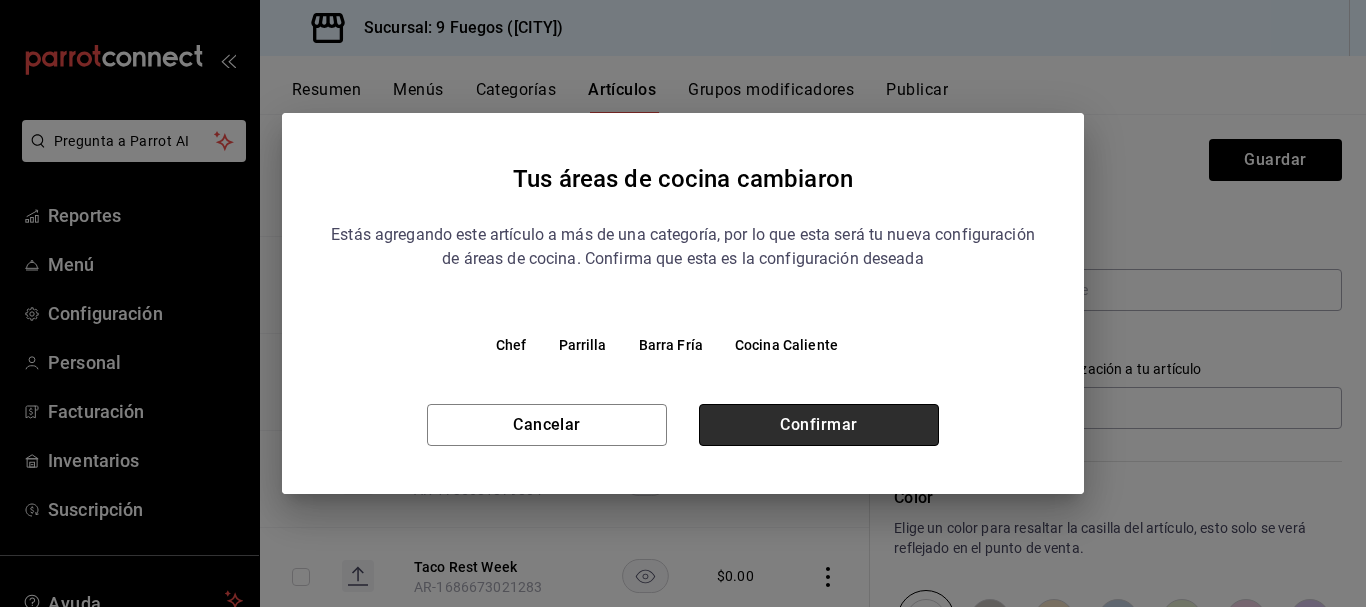 click on "Confirmar" at bounding box center [819, 425] 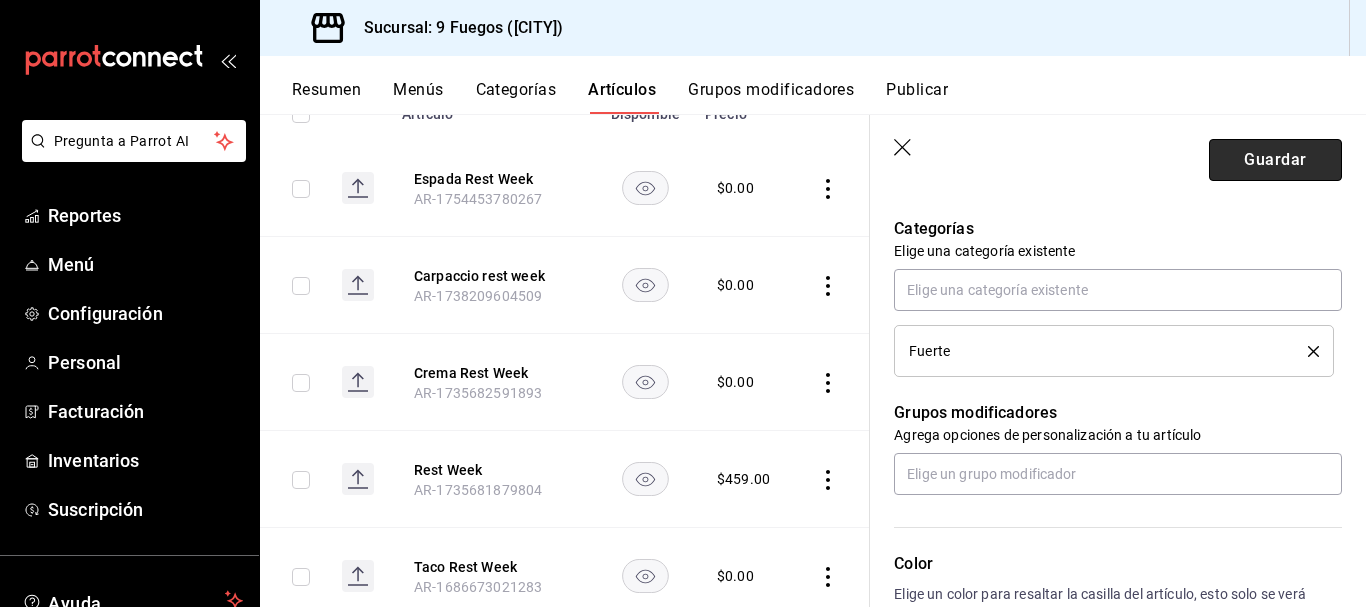 click on "Guardar" at bounding box center [1275, 160] 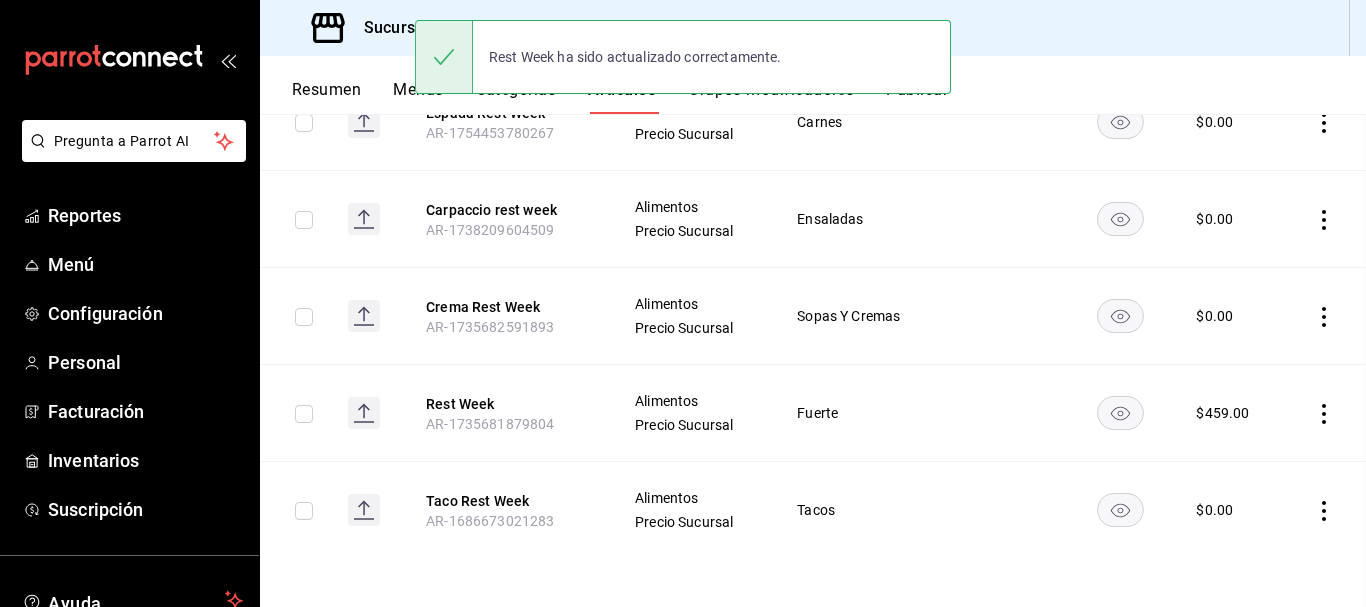 scroll, scrollTop: 0, scrollLeft: 0, axis: both 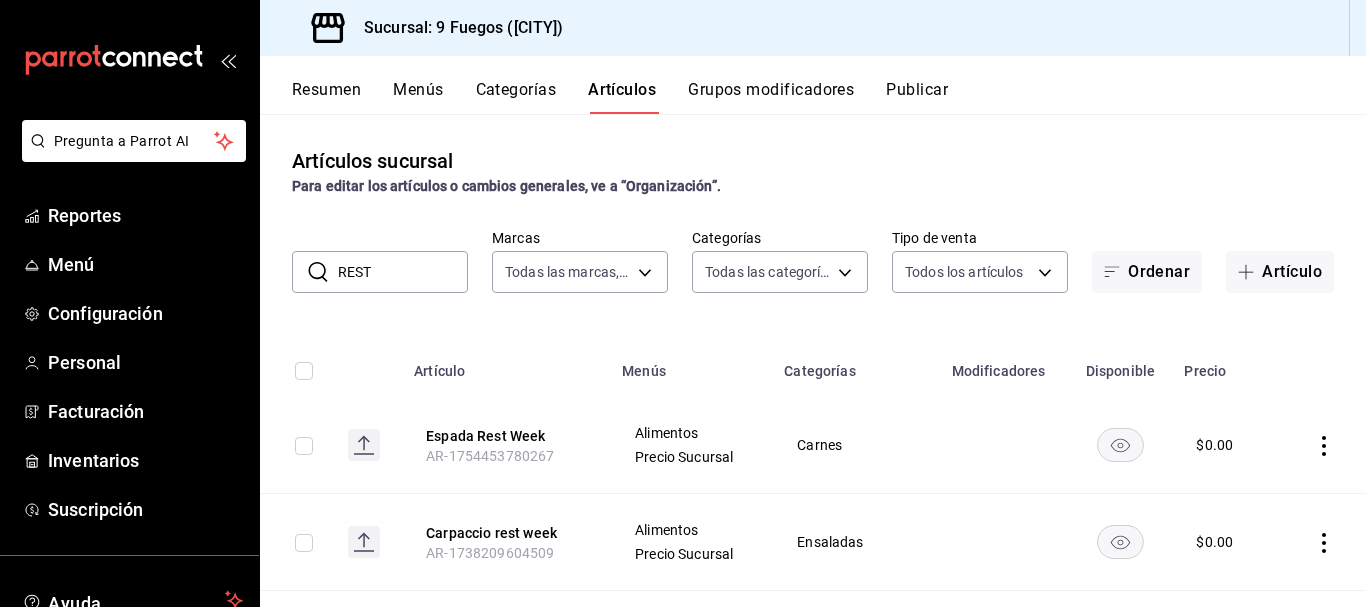 click on "Publicar" at bounding box center (917, 97) 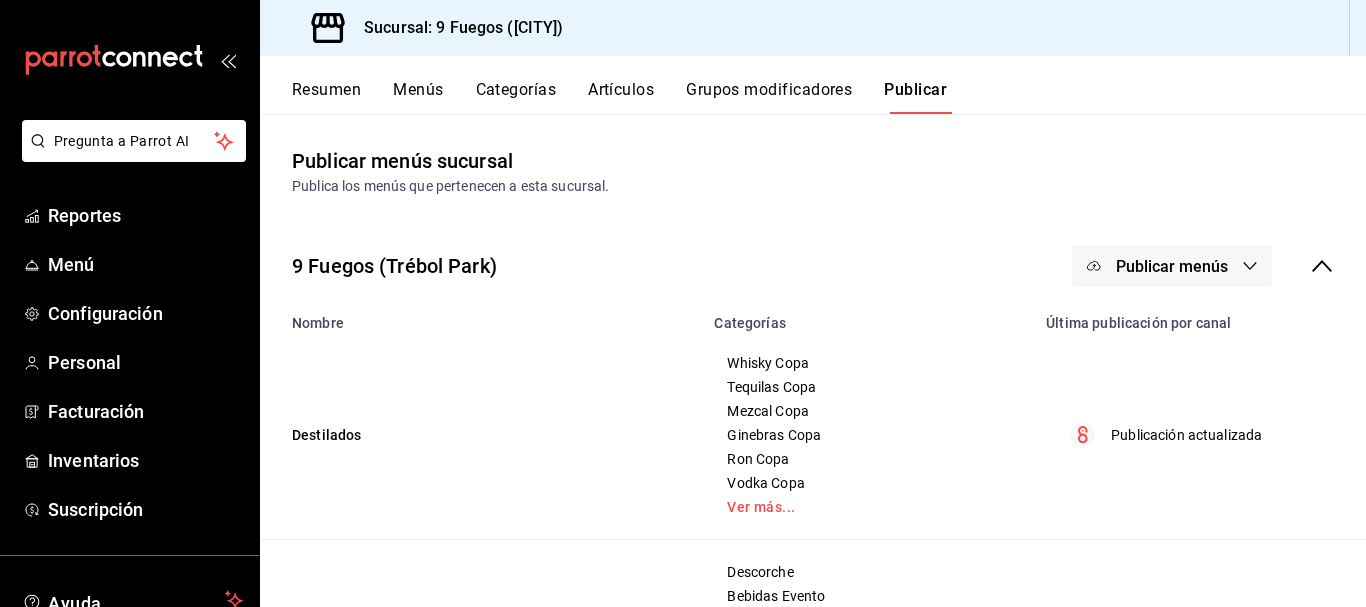 click 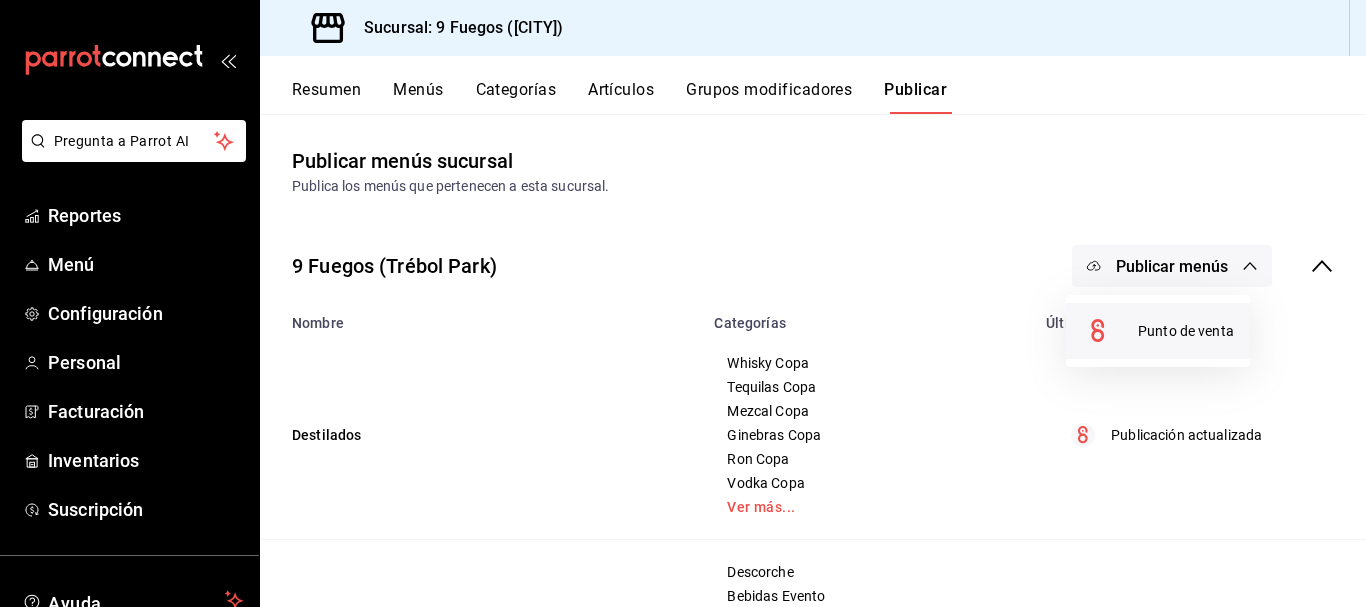 click on "Punto de venta" at bounding box center (1186, 331) 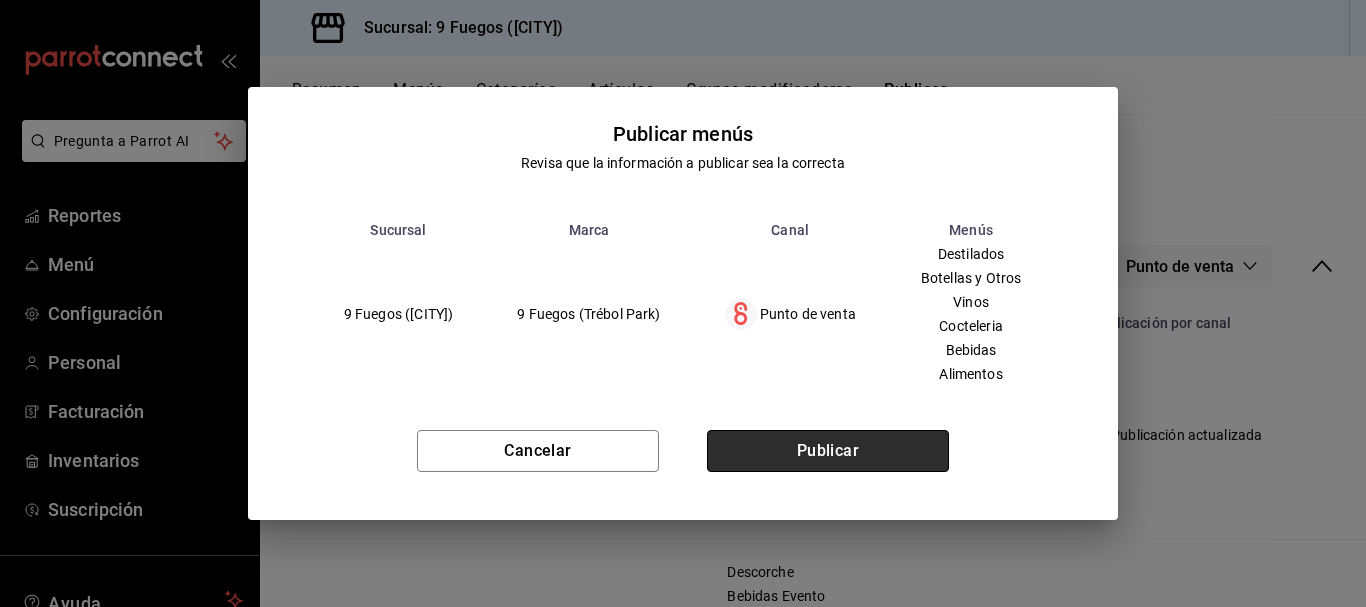 click on "Publicar" at bounding box center (828, 451) 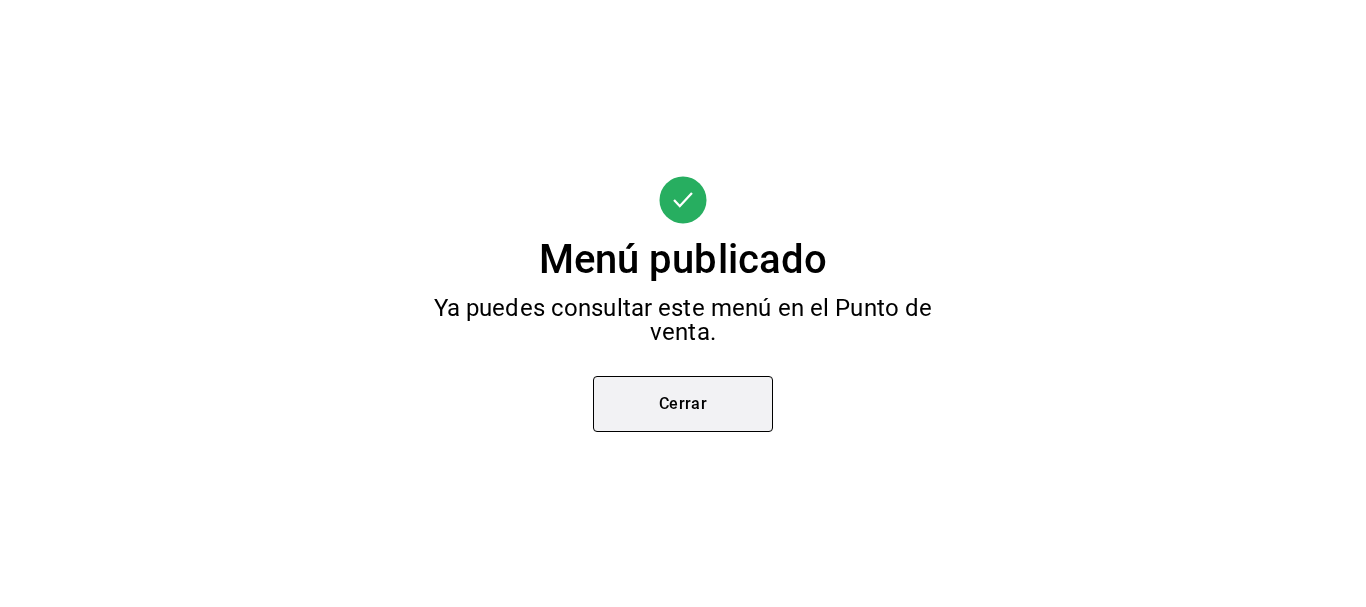 click on "Cerrar" at bounding box center (683, 404) 